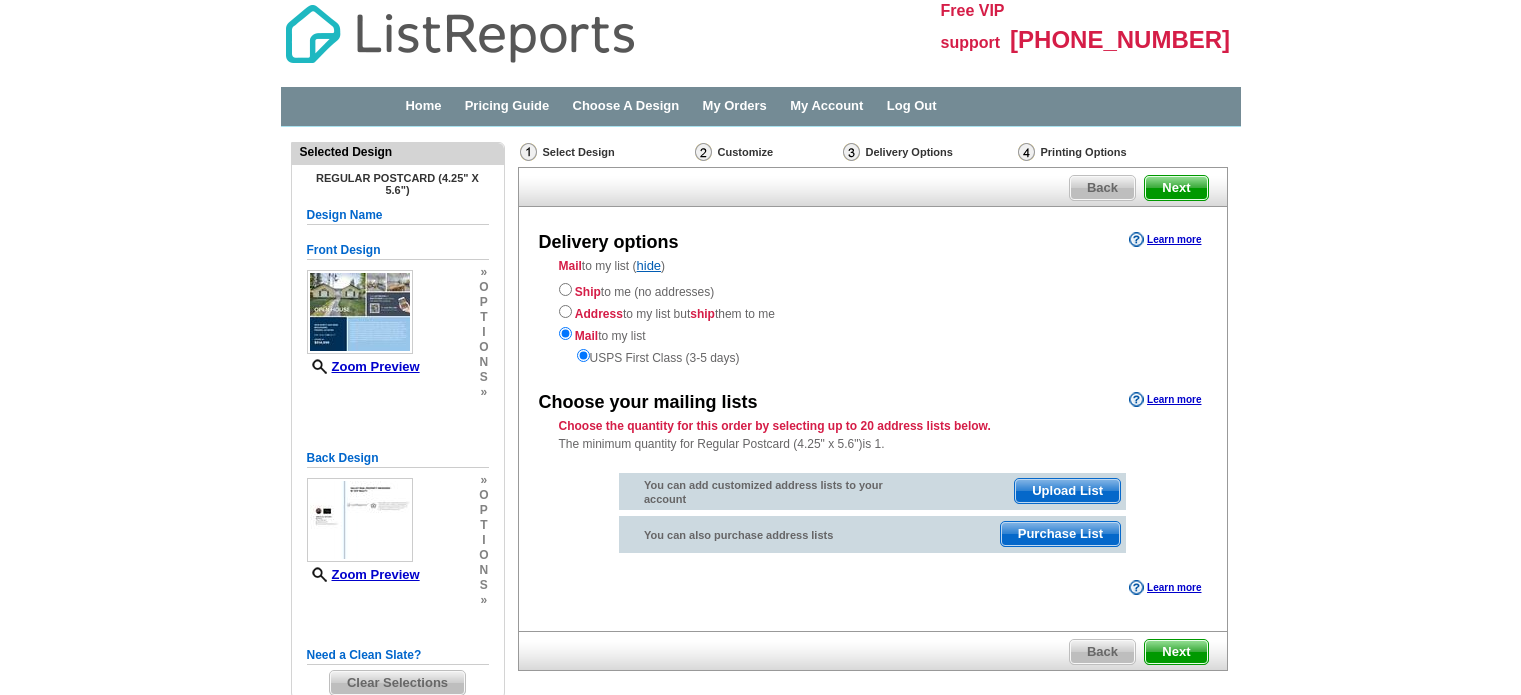 scroll, scrollTop: 0, scrollLeft: 0, axis: both 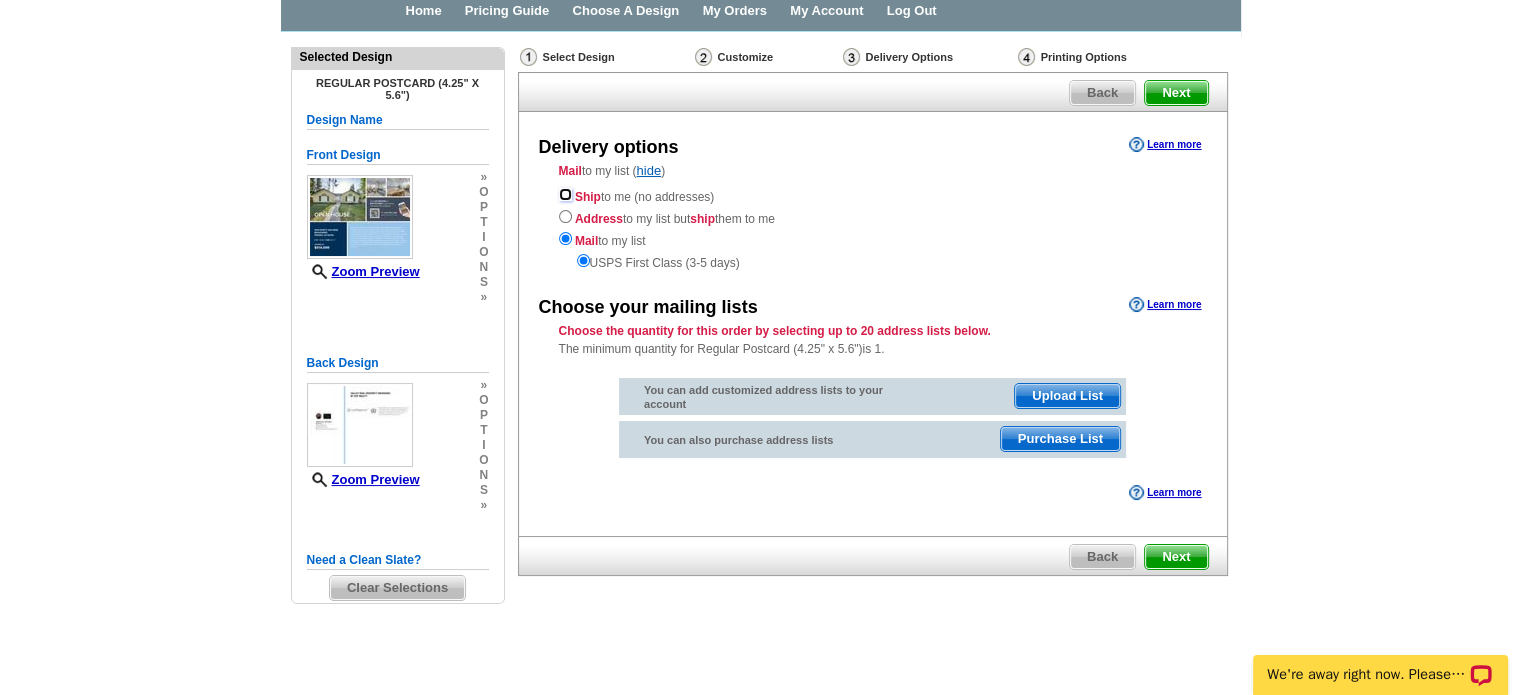 click at bounding box center [565, 194] 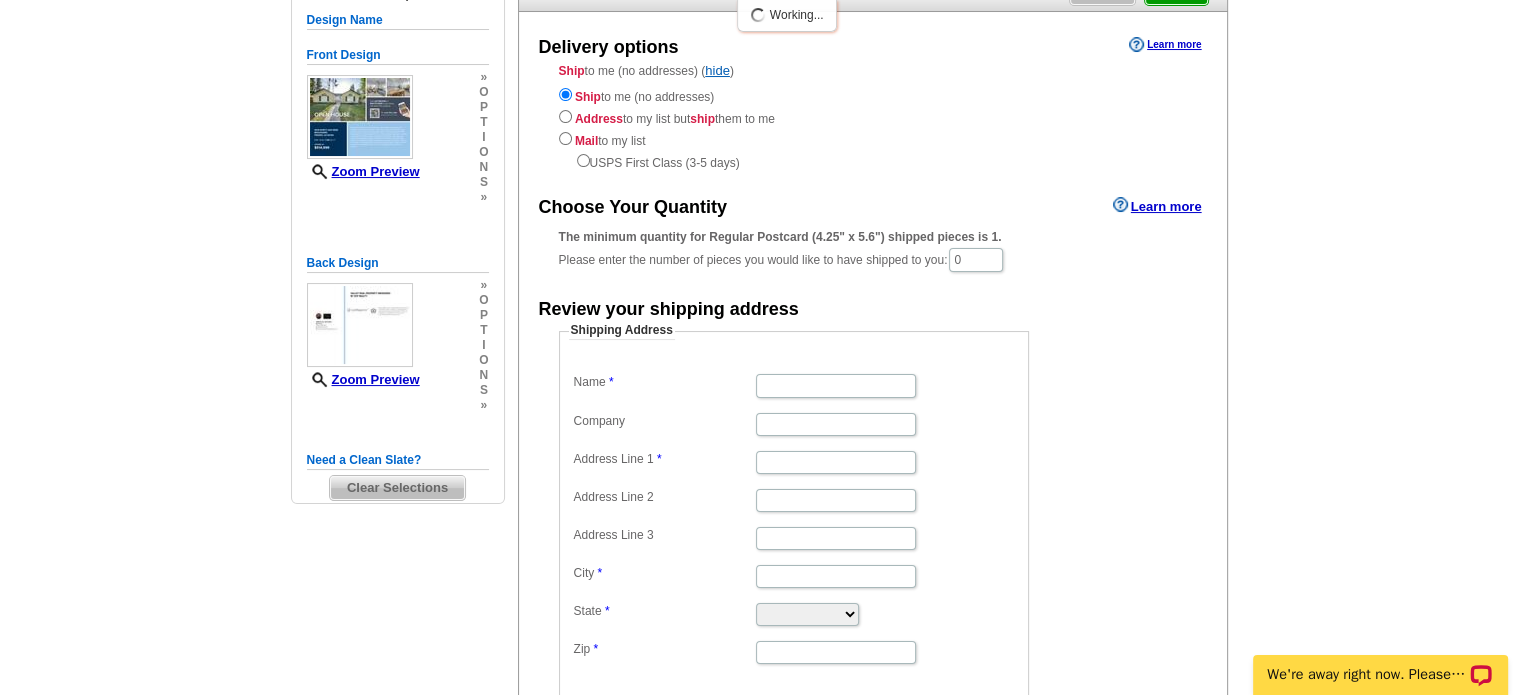 scroll, scrollTop: 188, scrollLeft: 0, axis: vertical 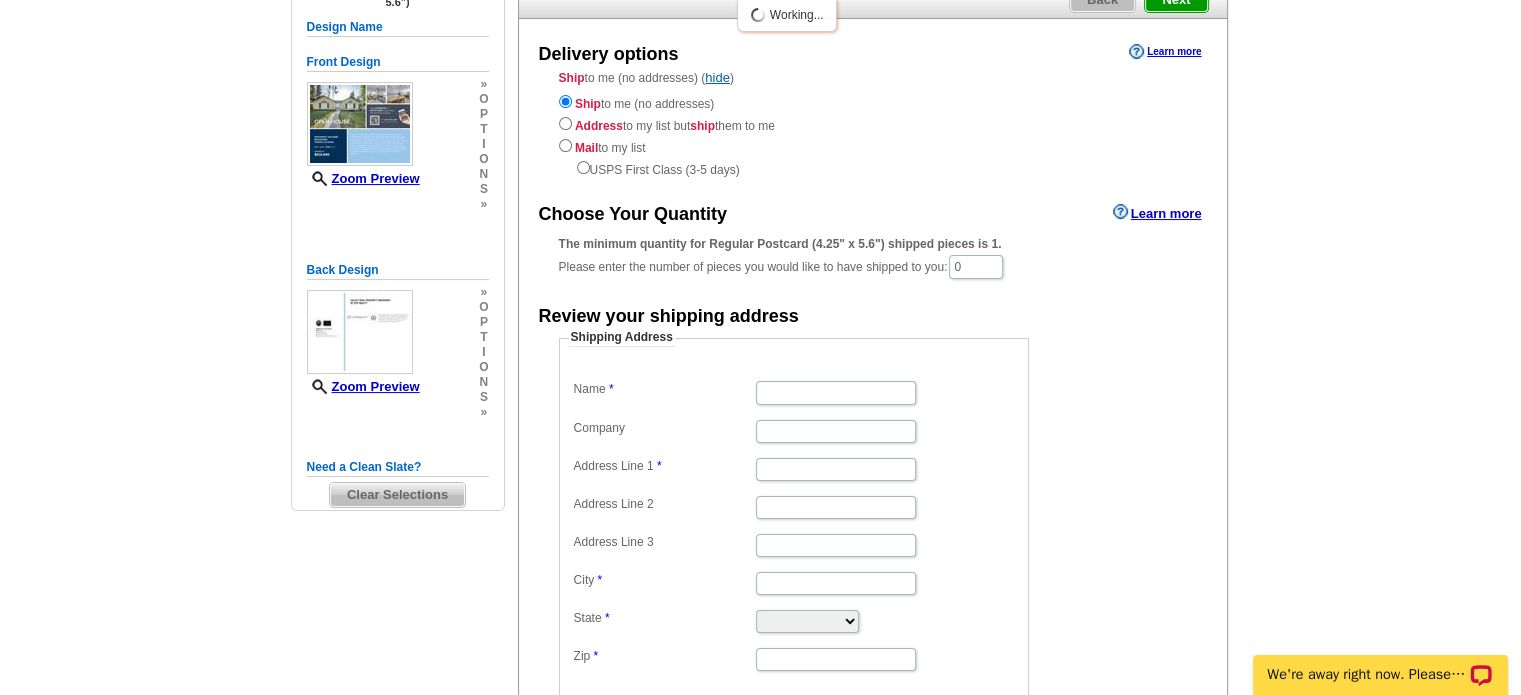 click on "Name
Company
Address Line 1
Address Line 2
Address Line 3
City
State
Alabama
Alaska
Arizona
Arkansas
California
Colorado
Connecticut
District of Columbia
Delaware
Florida
Georgia
Hawaii
Idaho
Illinois
Indiana
Iowa
Kansas
Kentucky
Louisiana
Maine
Maryland
Massachusetts
Michigan
Minnesota
Mississippi
Missouri
Montana
Nebraska
Nevada
New Hampshire
New Jersey
New Mexico
New York
North Carolina
North Dakota
Ohio
Oklahoma
Oregon
Pennsylvania
Rhode Island
South Carolina
South Dakota
Tennessee
Texas
Utah
Vermont
Virginia
Washington
West Virginia
Wisconsin
Wyoming
Zip" at bounding box center (794, 524) 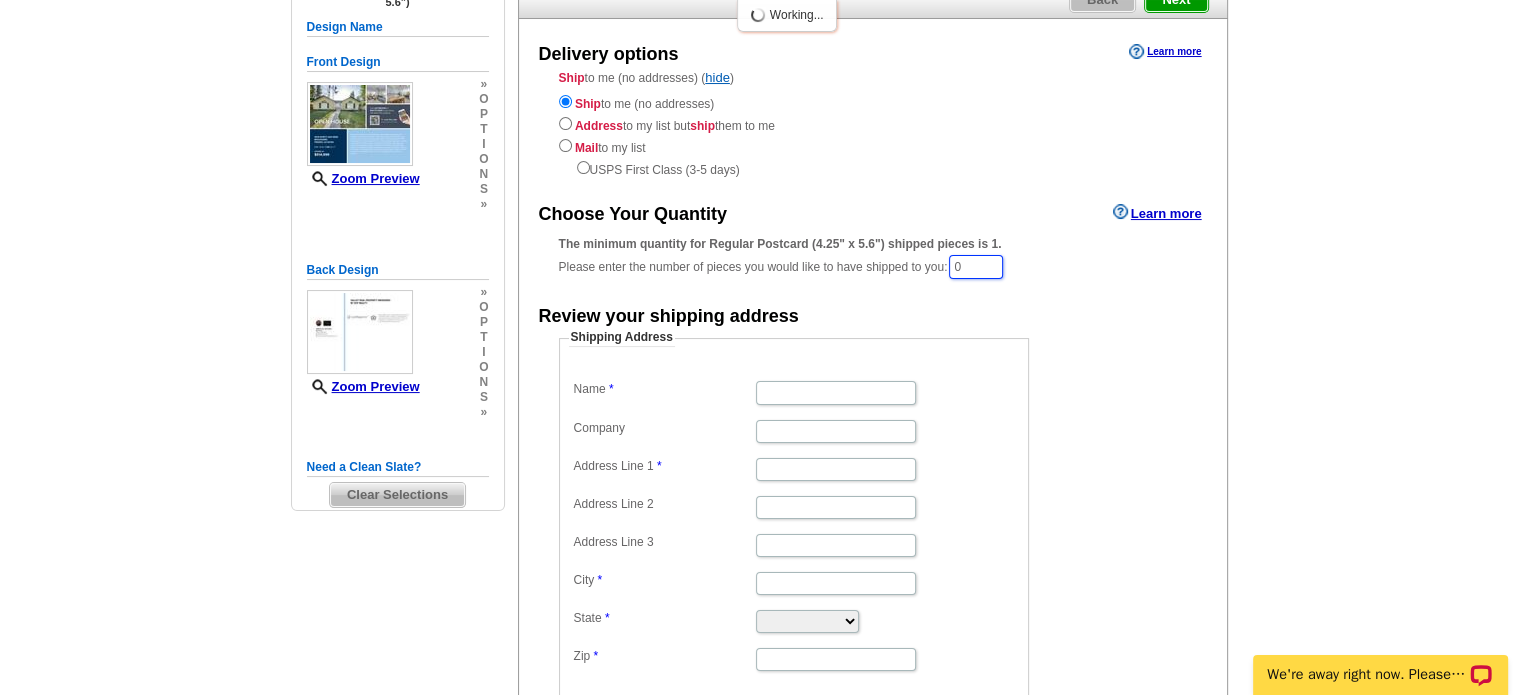 click on "0" at bounding box center (976, 267) 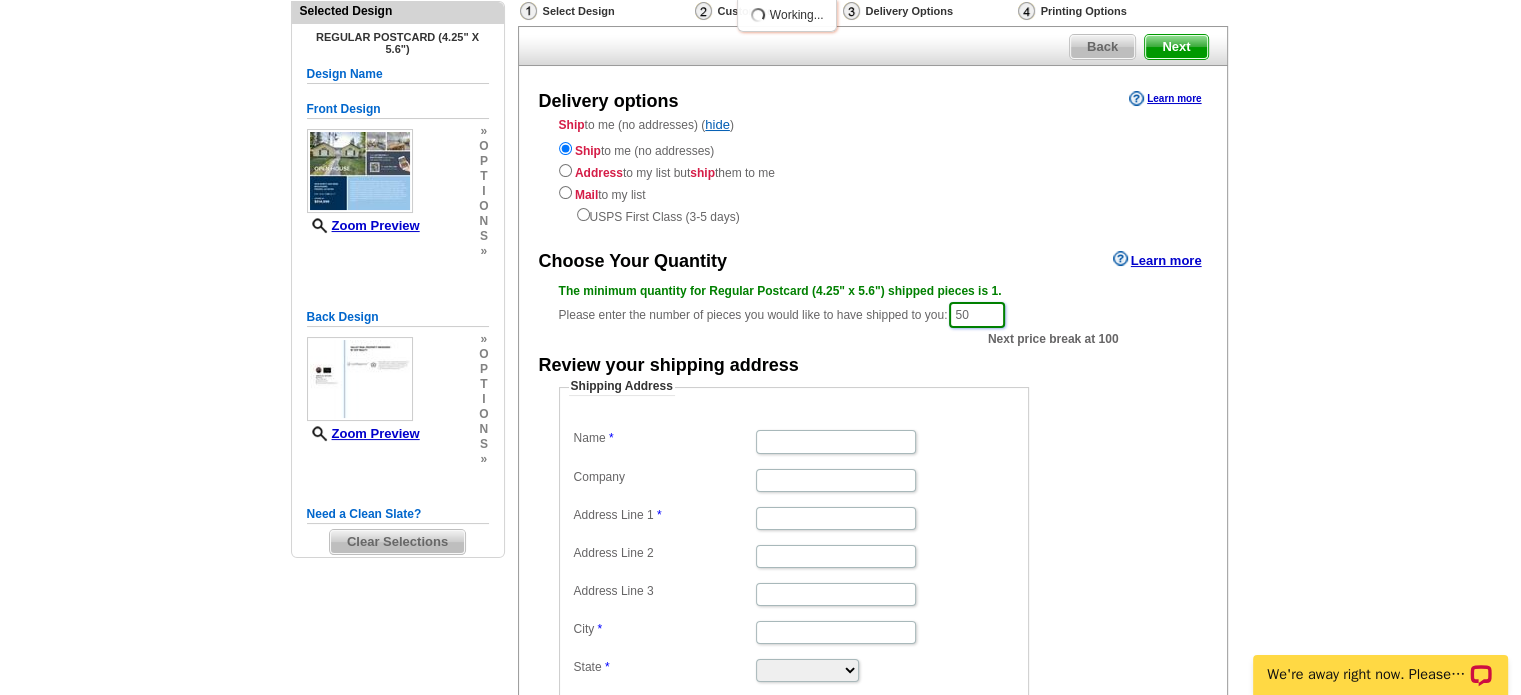 scroll, scrollTop: 0, scrollLeft: 0, axis: both 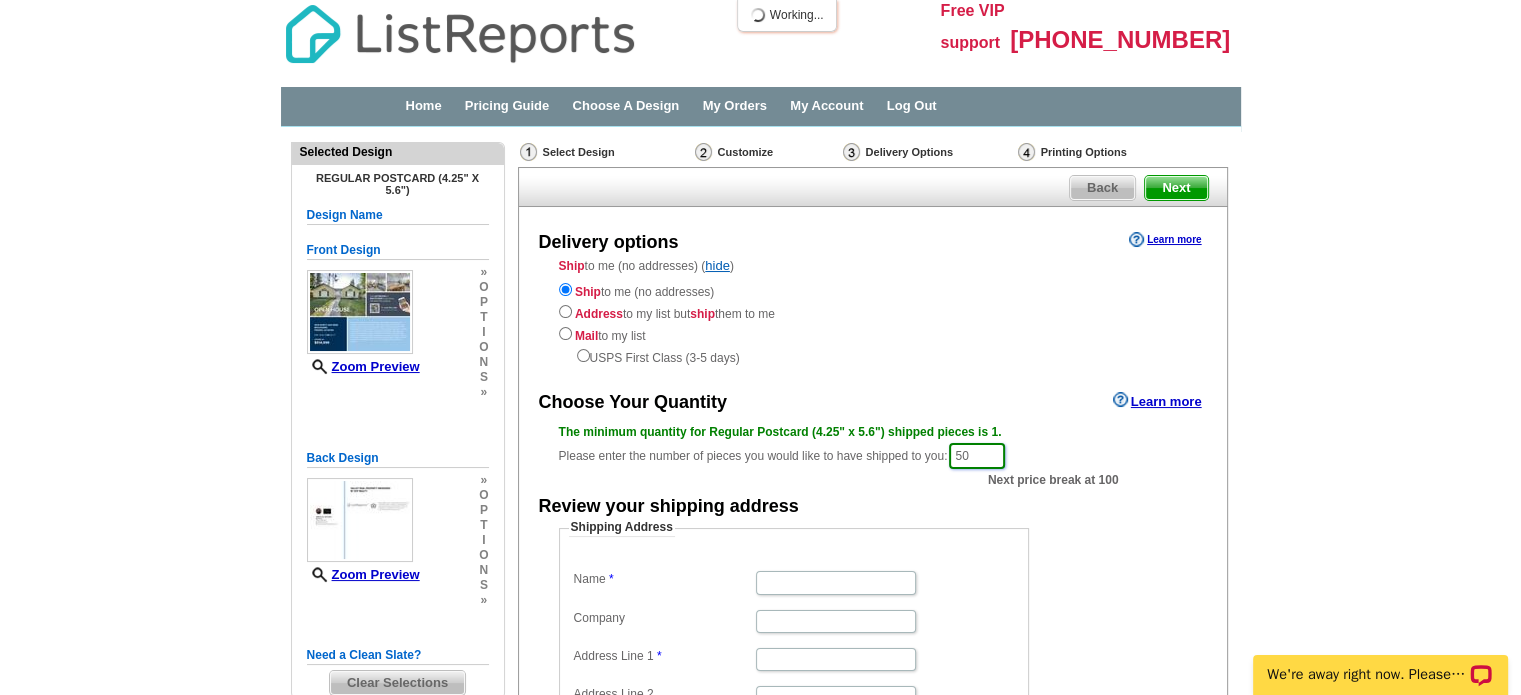 type on "50" 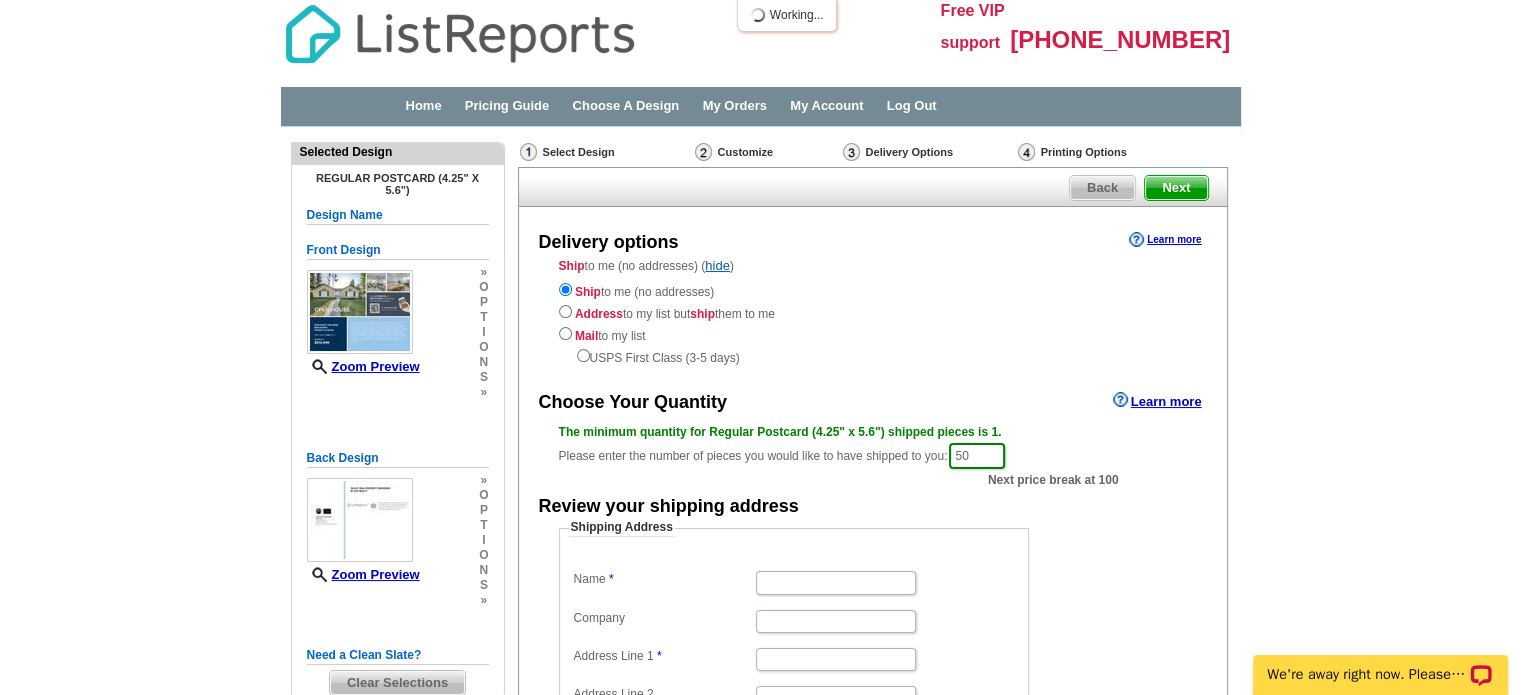 click on "Delivery Options" at bounding box center [928, 154] 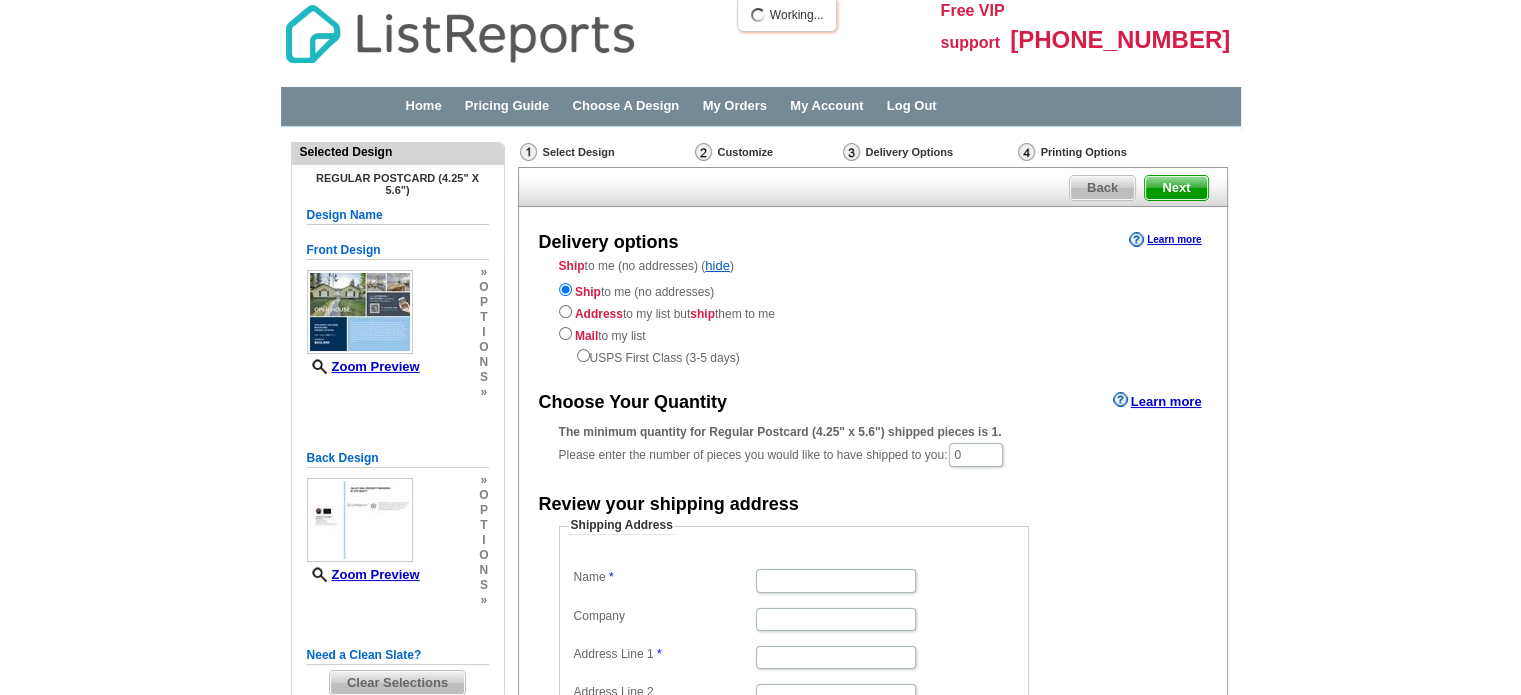 scroll, scrollTop: 172, scrollLeft: 0, axis: vertical 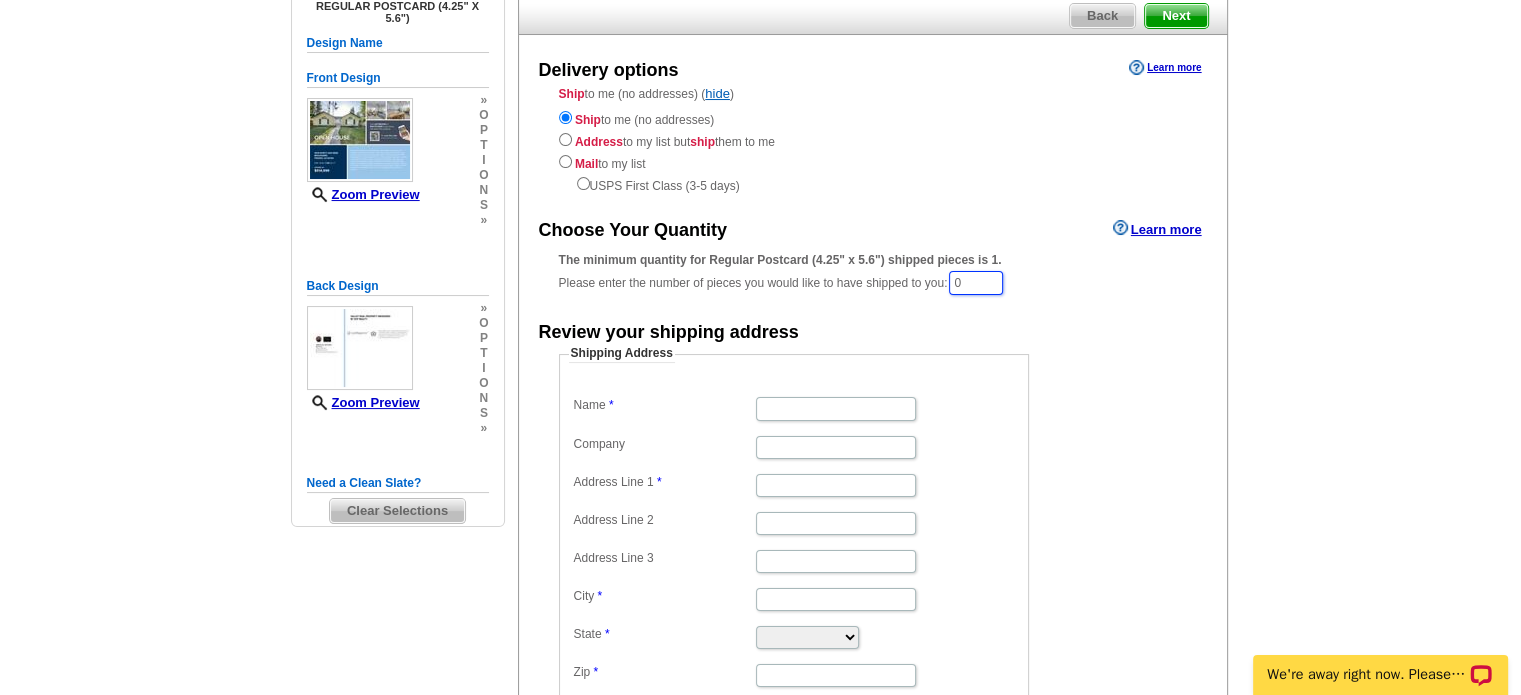 drag, startPoint x: 980, startPoint y: 285, endPoint x: 964, endPoint y: 283, distance: 16.124516 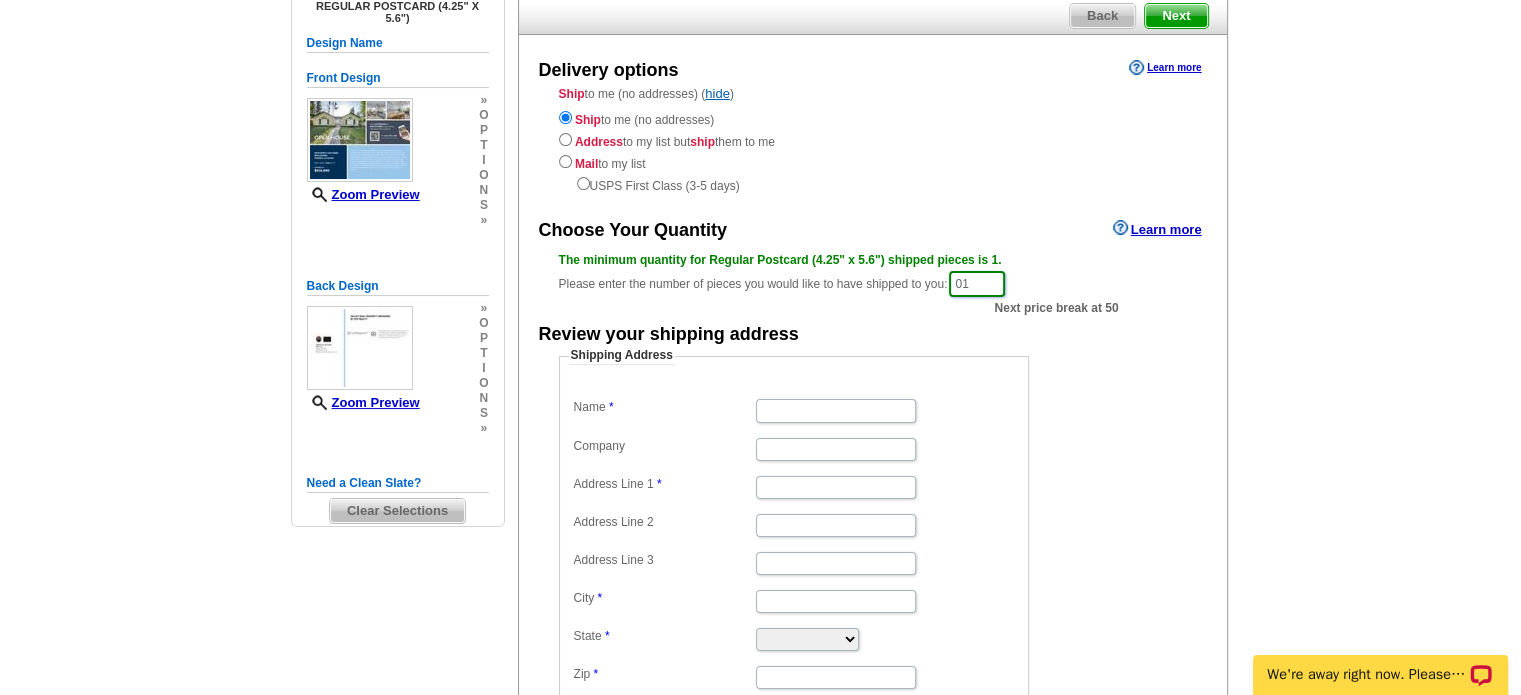 type on "0" 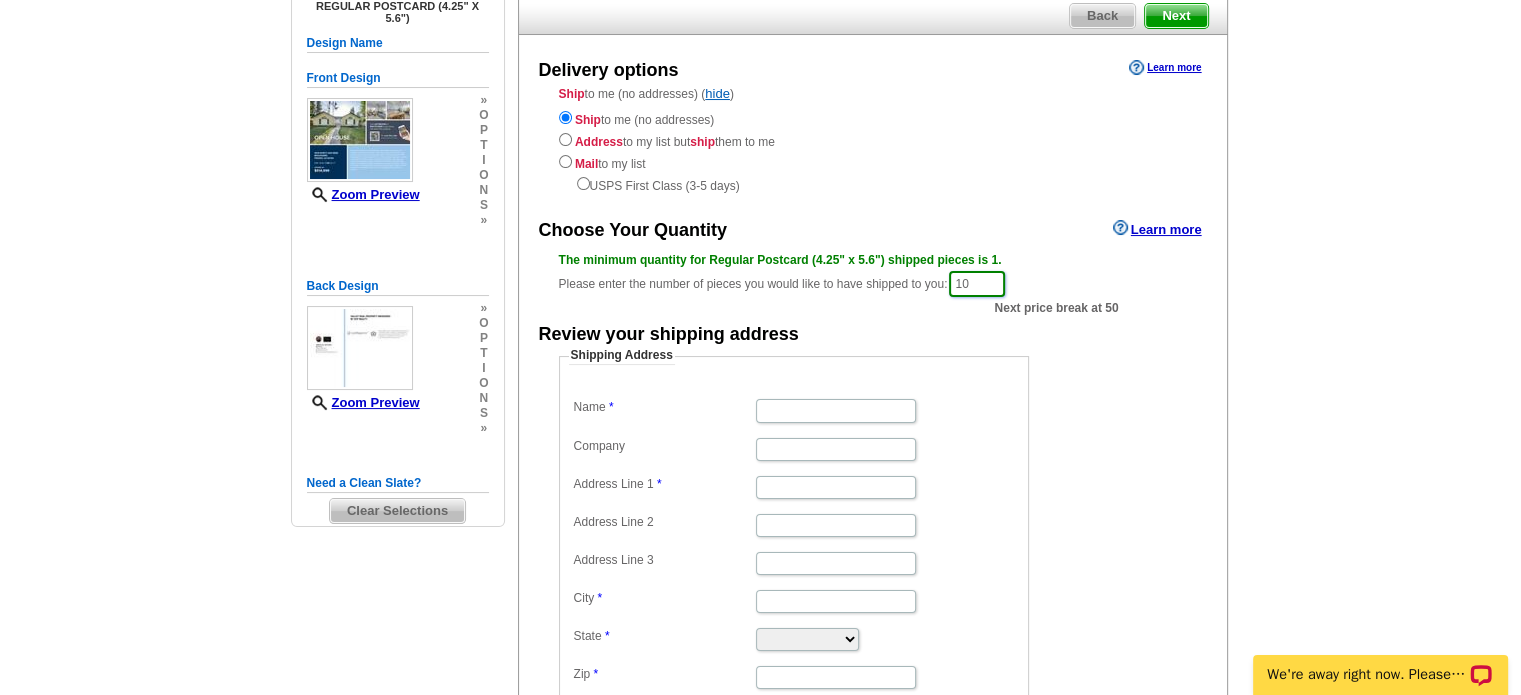 type on "10" 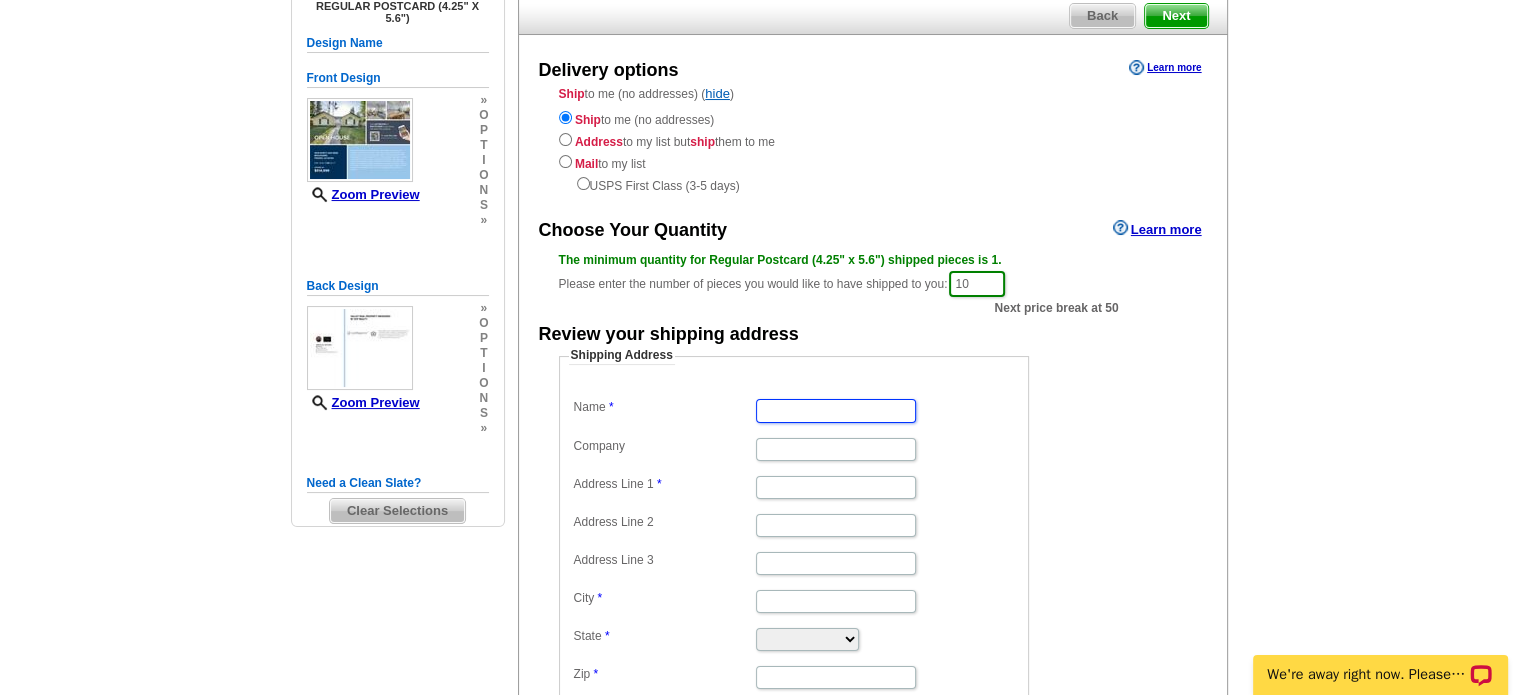 click on "Name" at bounding box center (836, 410) 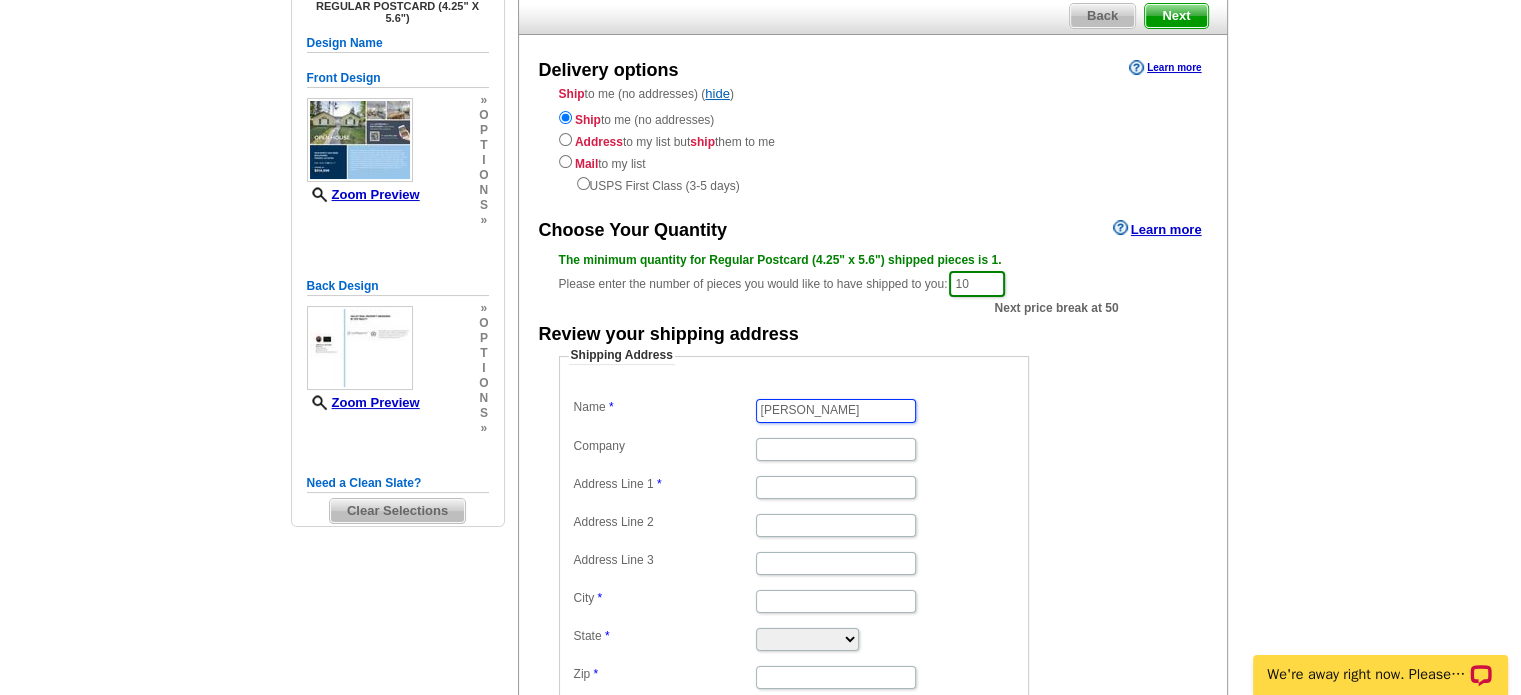 type on "Andrea" 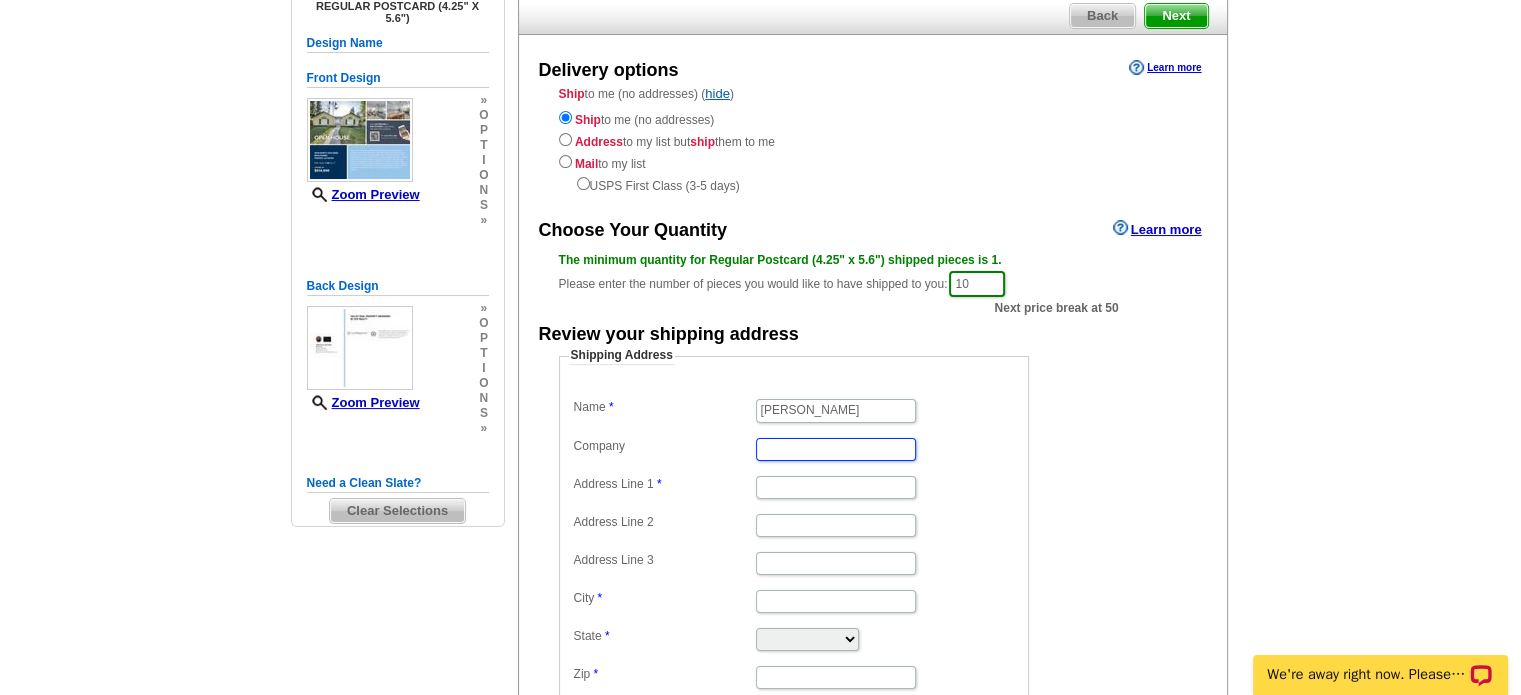 scroll, scrollTop: 0, scrollLeft: 0, axis: both 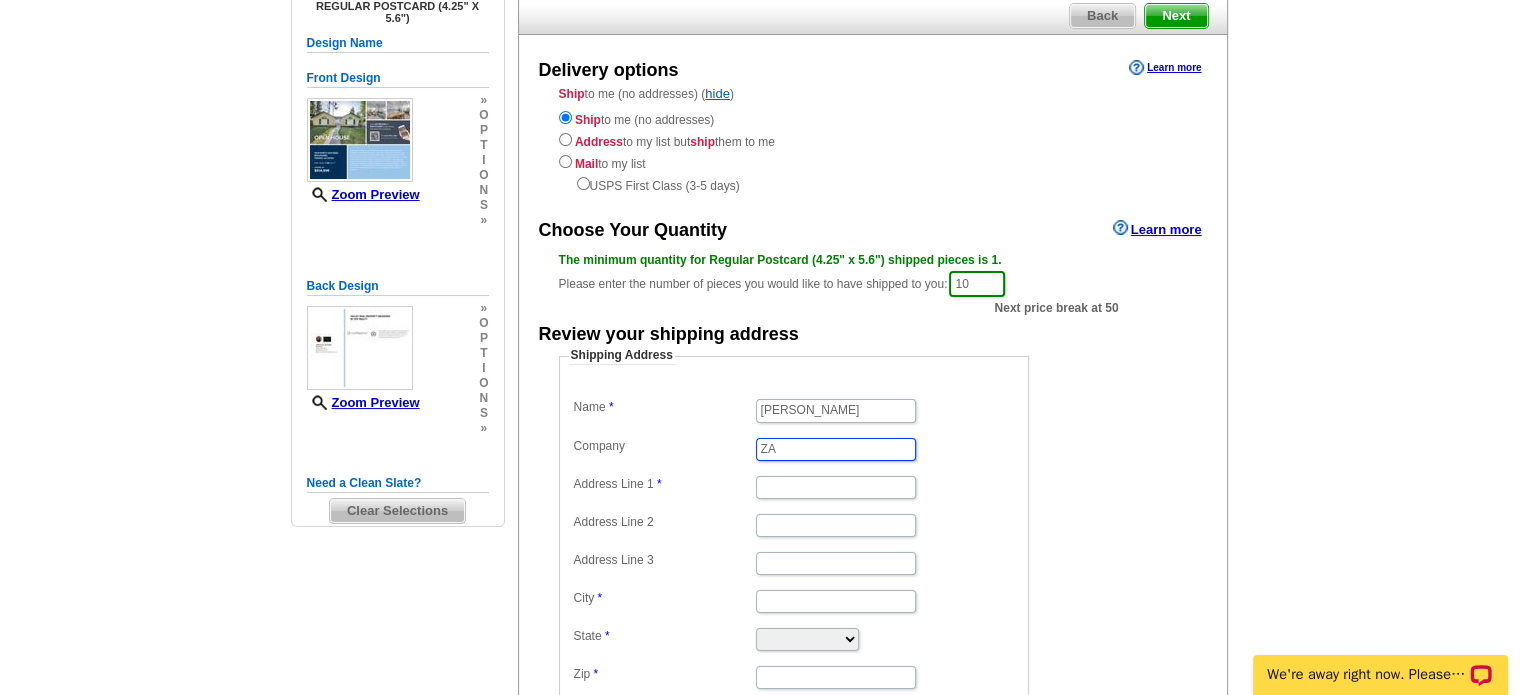 type on "Z" 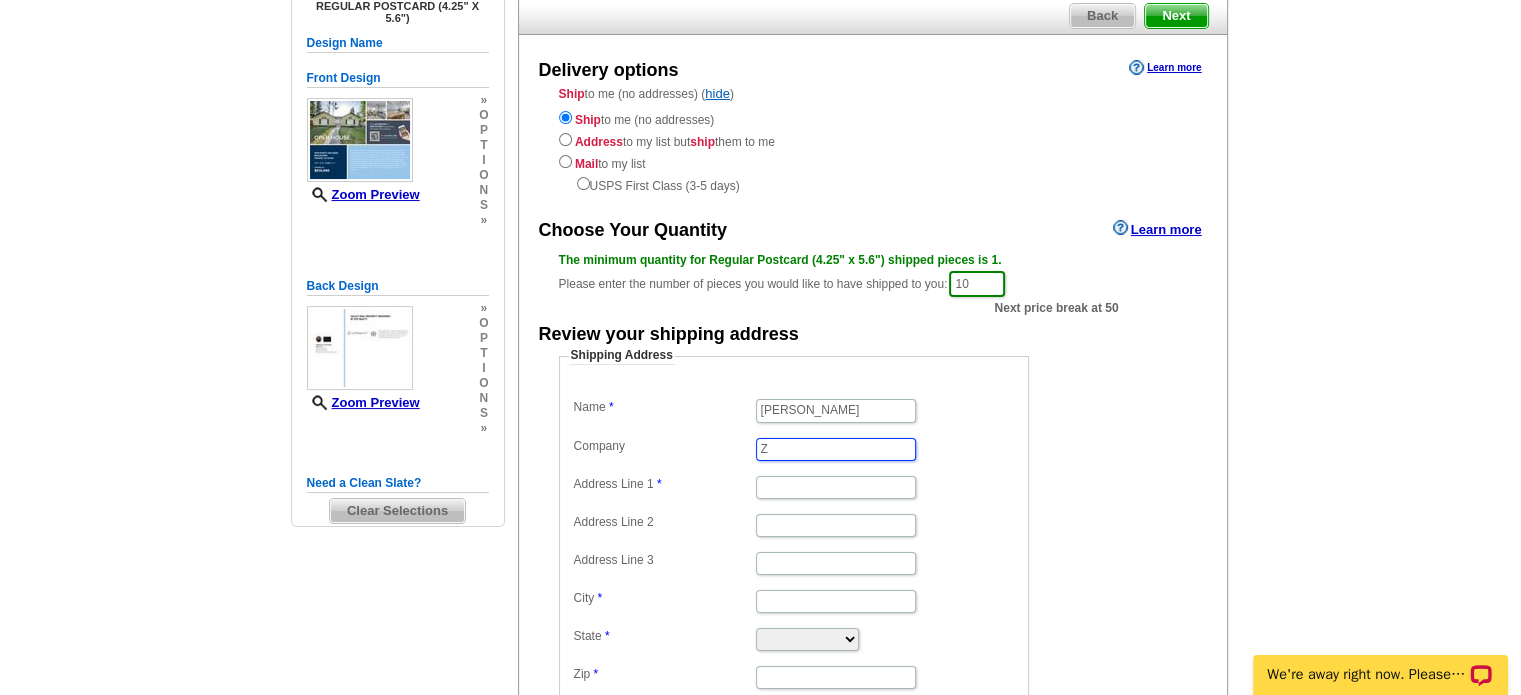 type 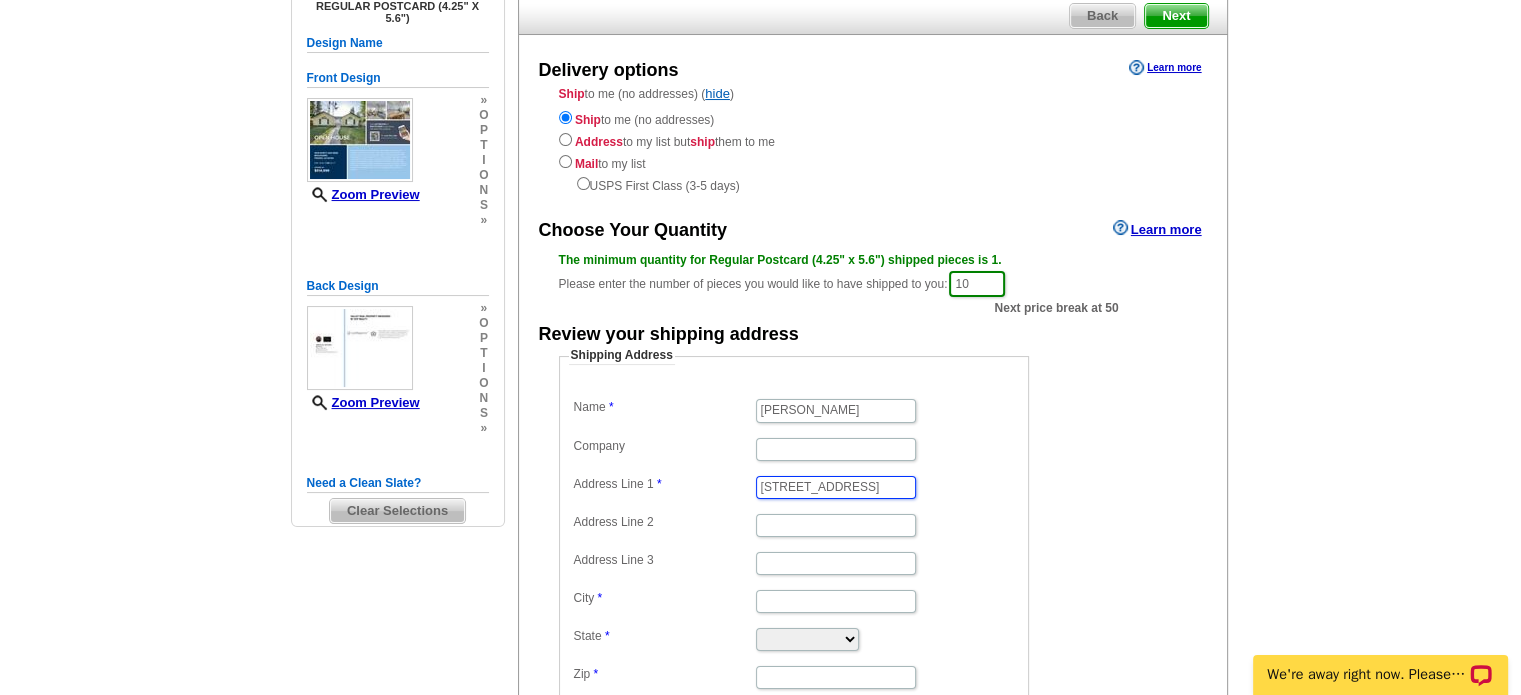type on "1026 E Fremont Ave" 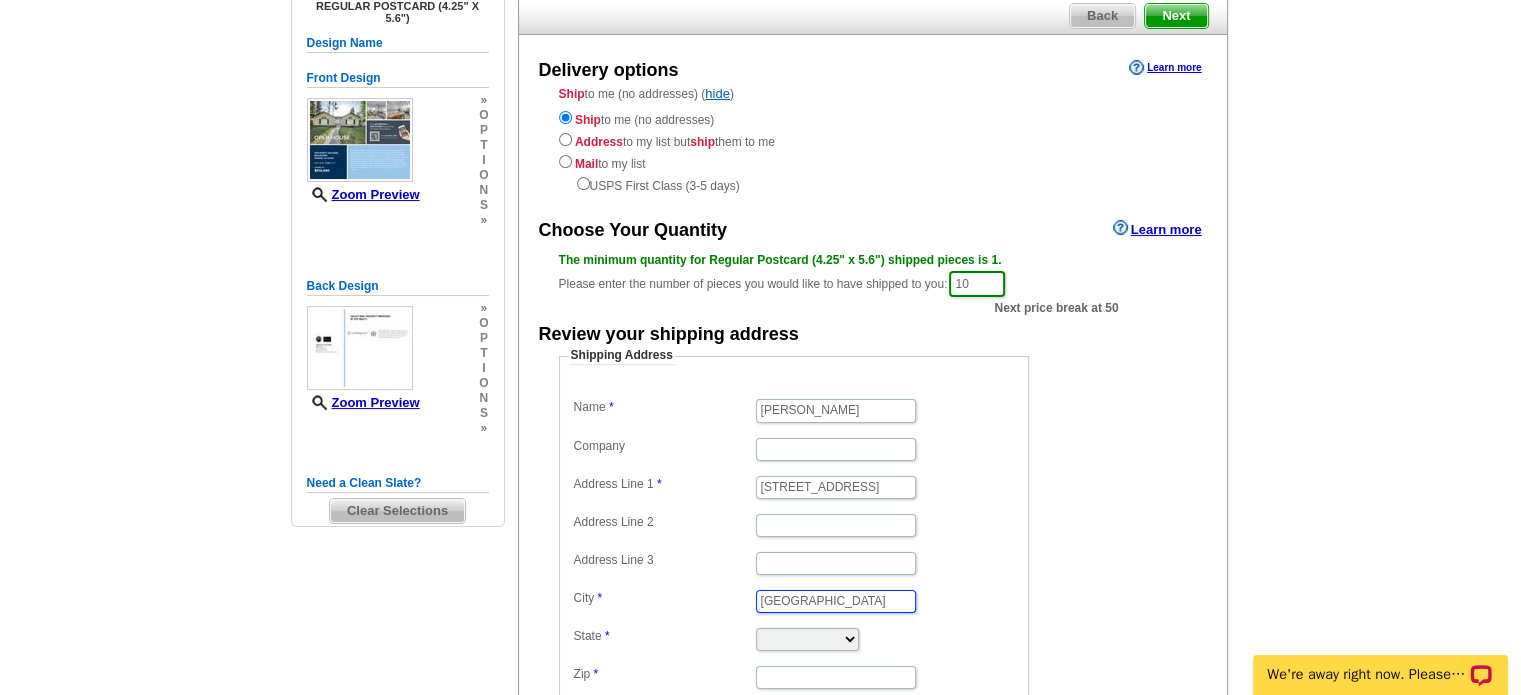 type on "Fresno" 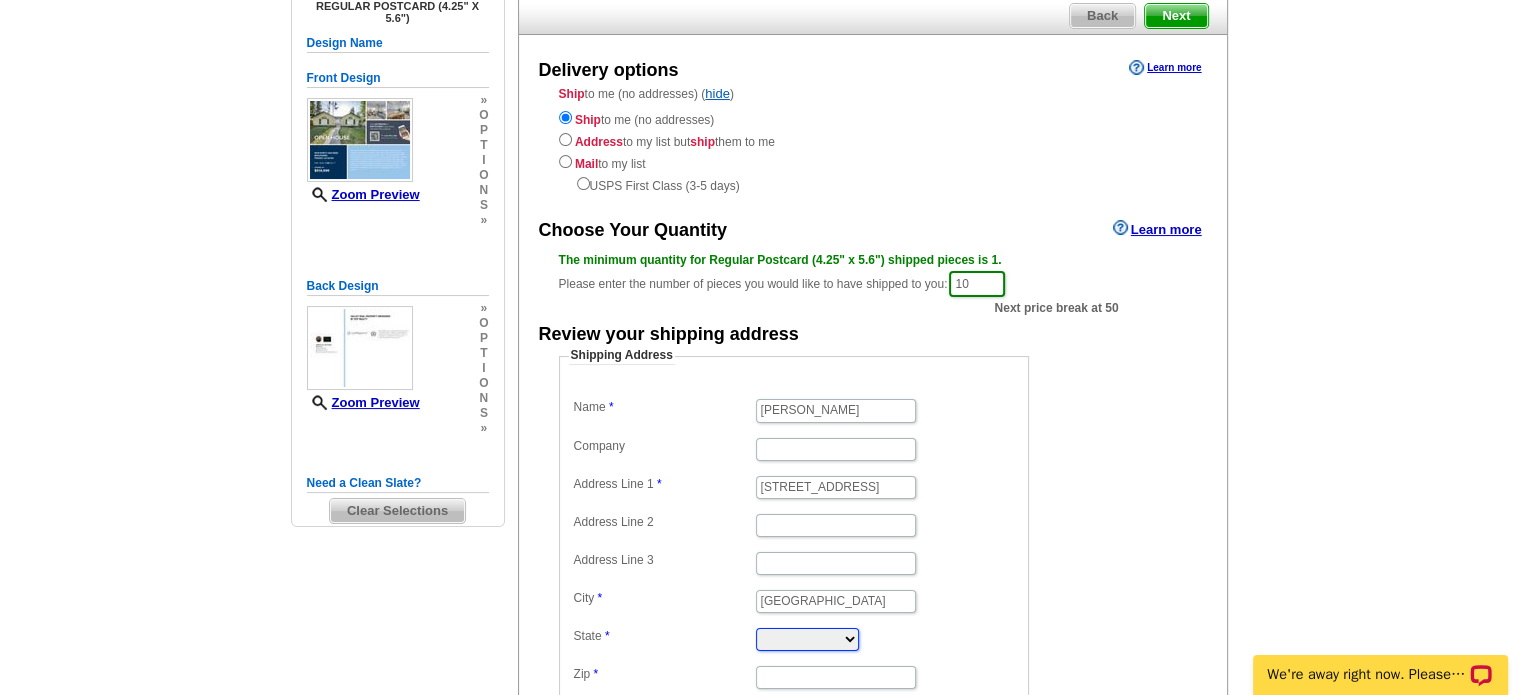 select on "CA" 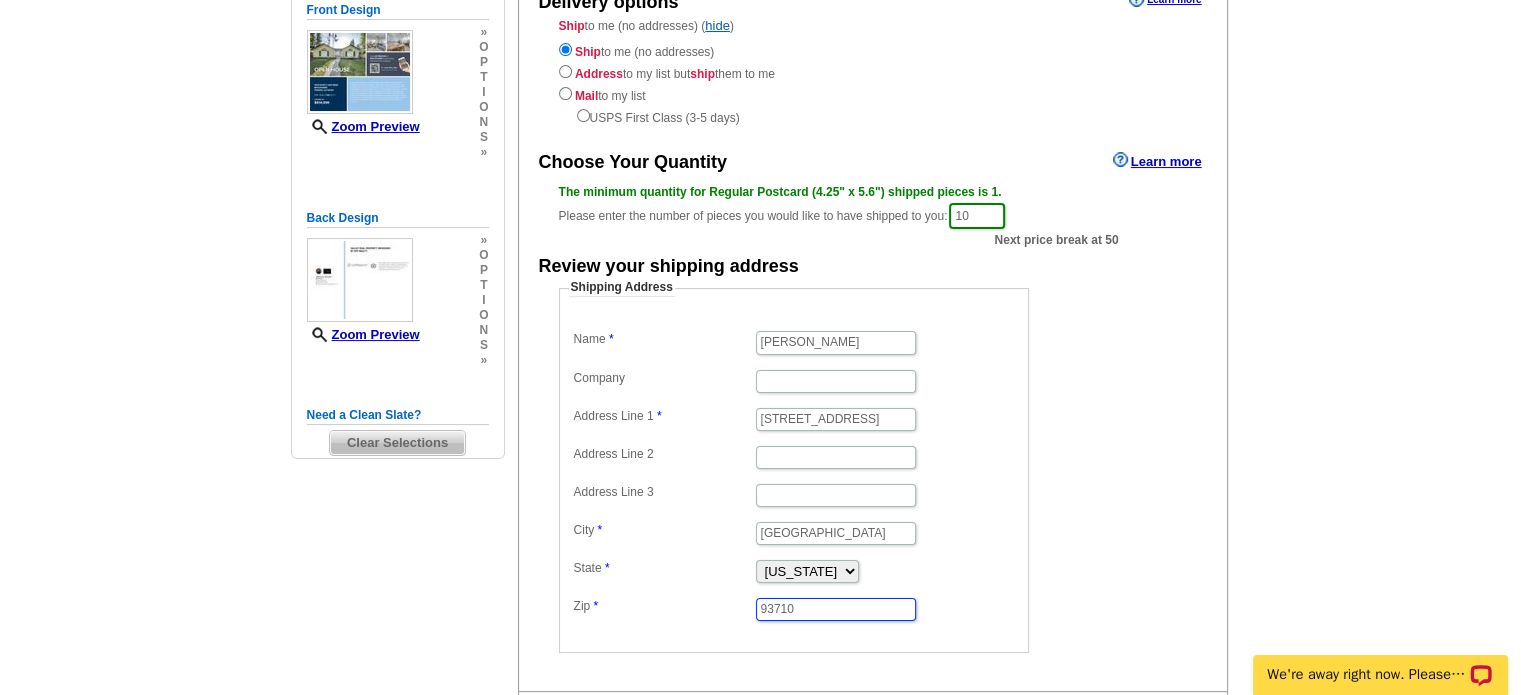 scroll, scrollTop: 389, scrollLeft: 0, axis: vertical 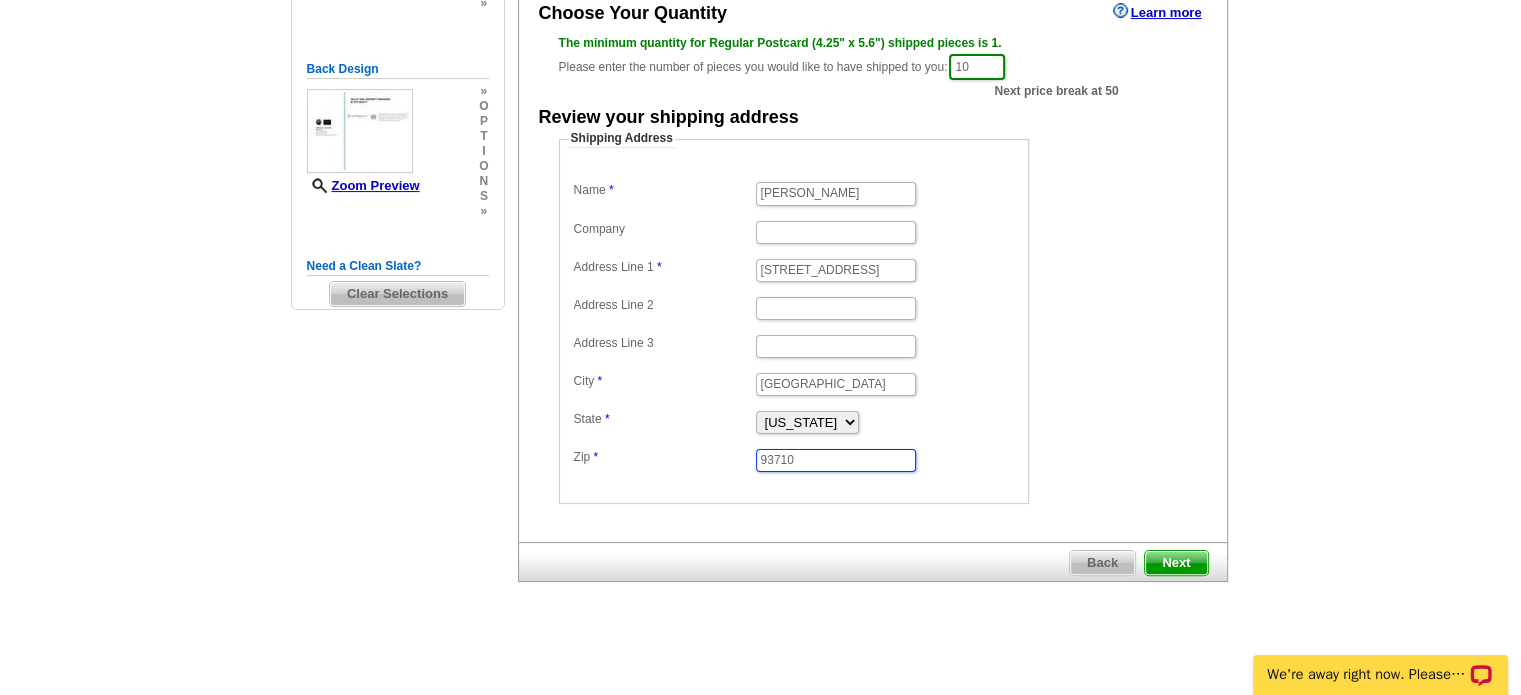 type on "93710" 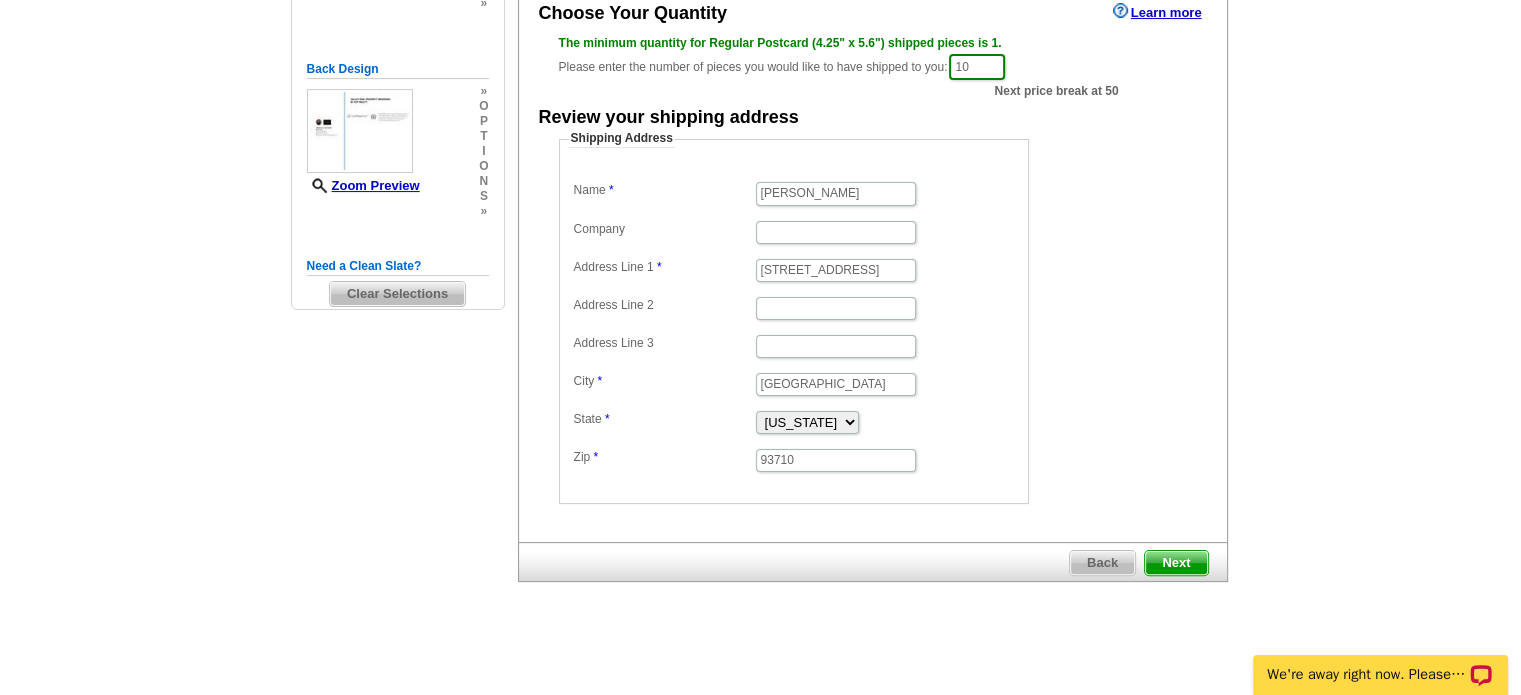 click on "Next" at bounding box center (1176, 563) 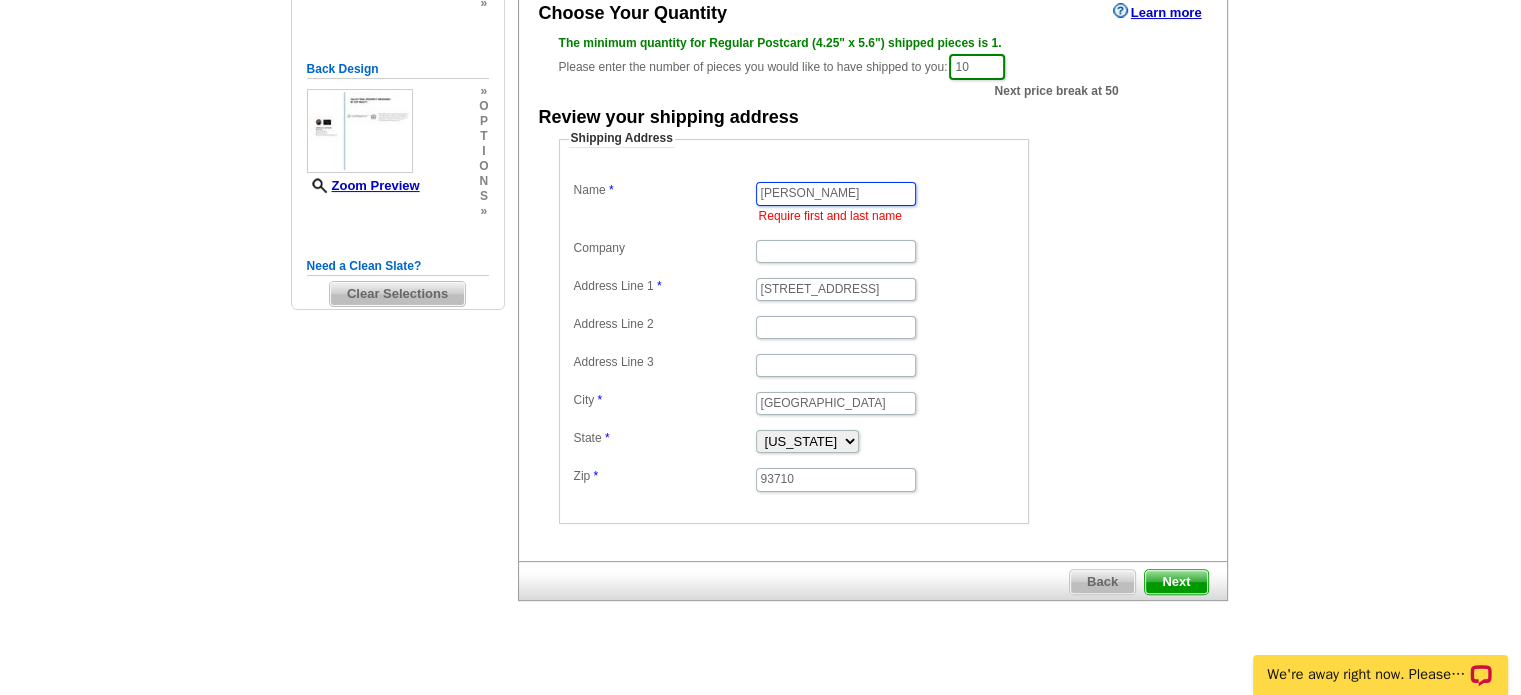 click on "Andrea" at bounding box center (836, 193) 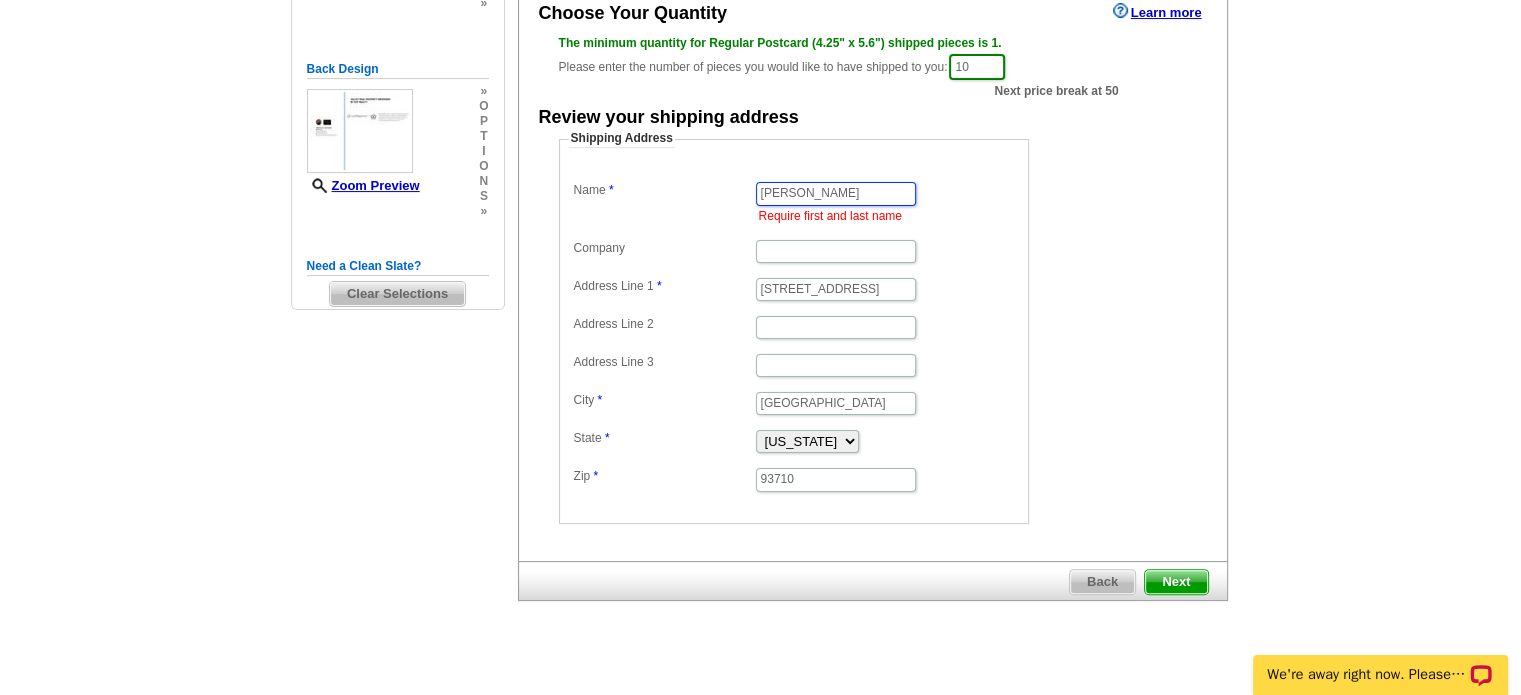 type on "[PERSON_NAME]" 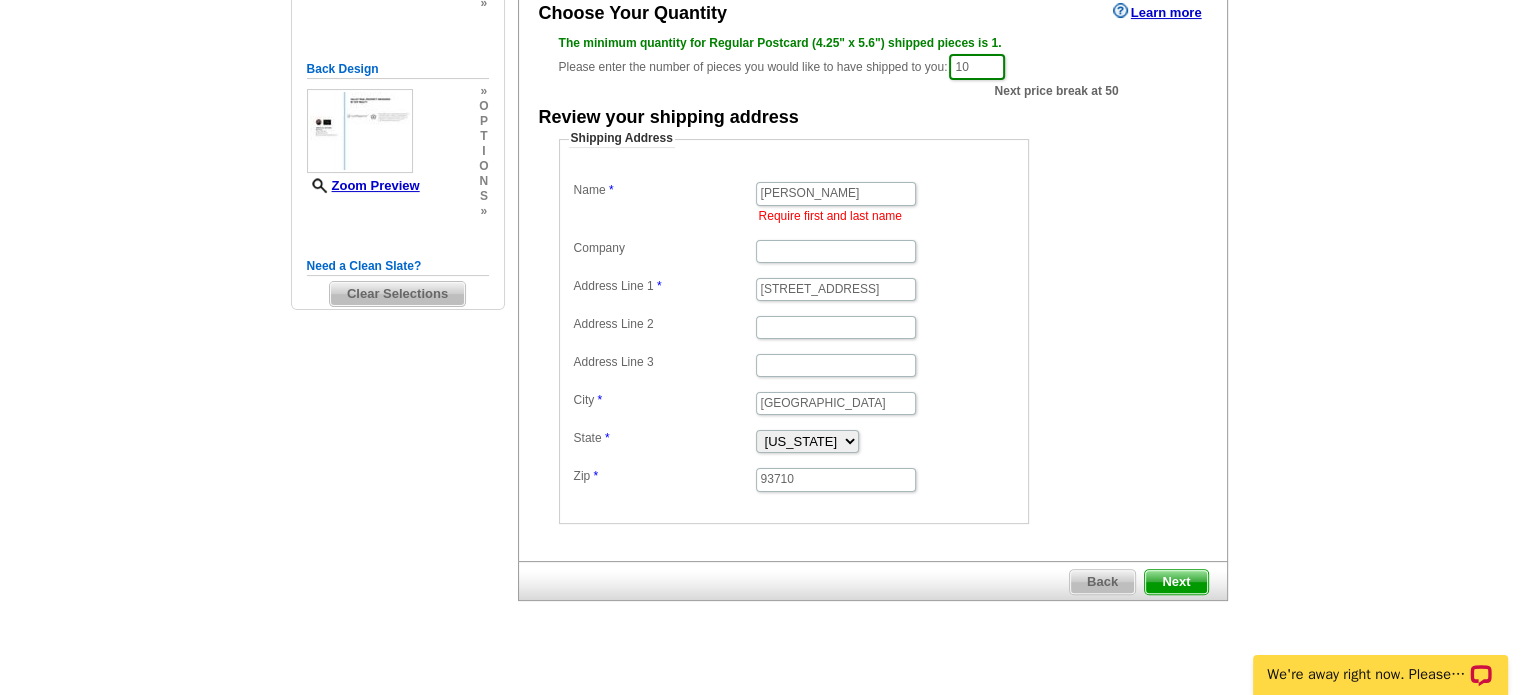 click on "Next" at bounding box center [1176, 582] 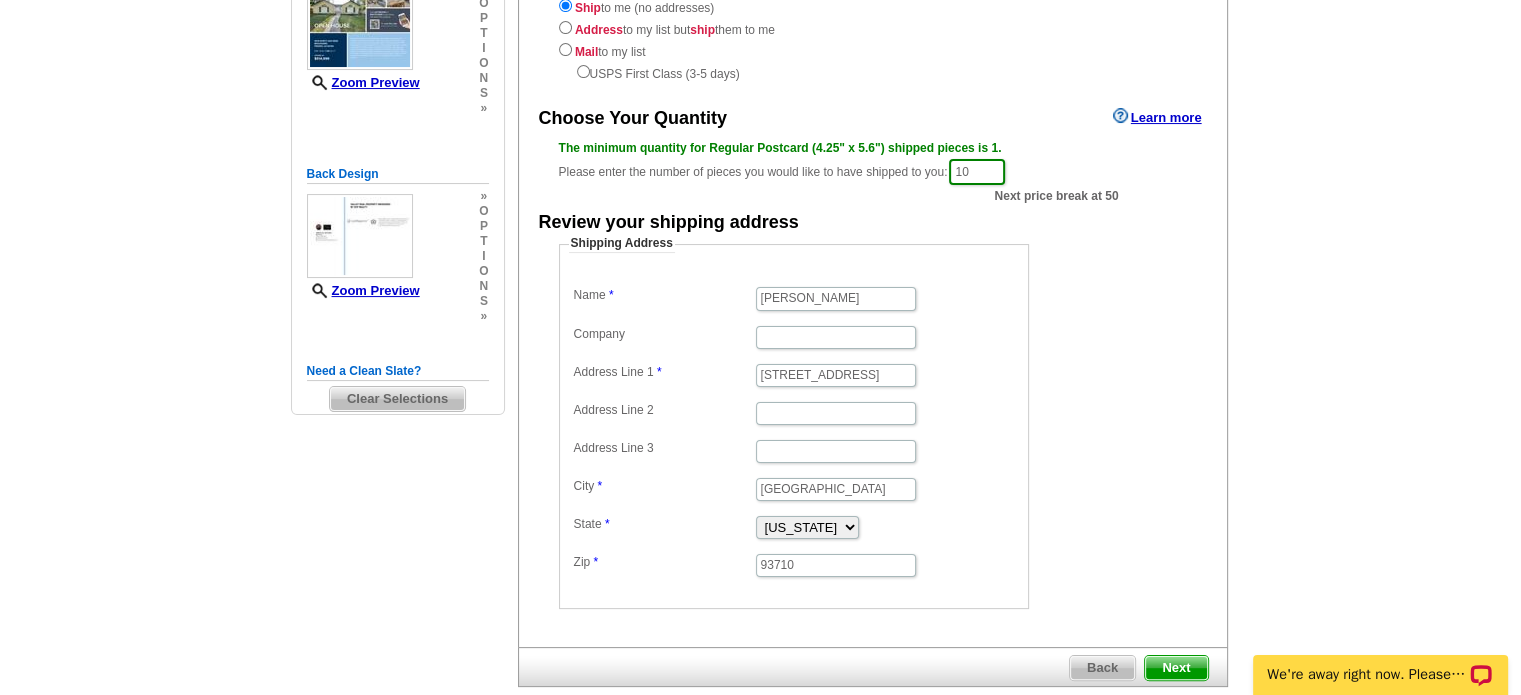 scroll, scrollTop: 280, scrollLeft: 0, axis: vertical 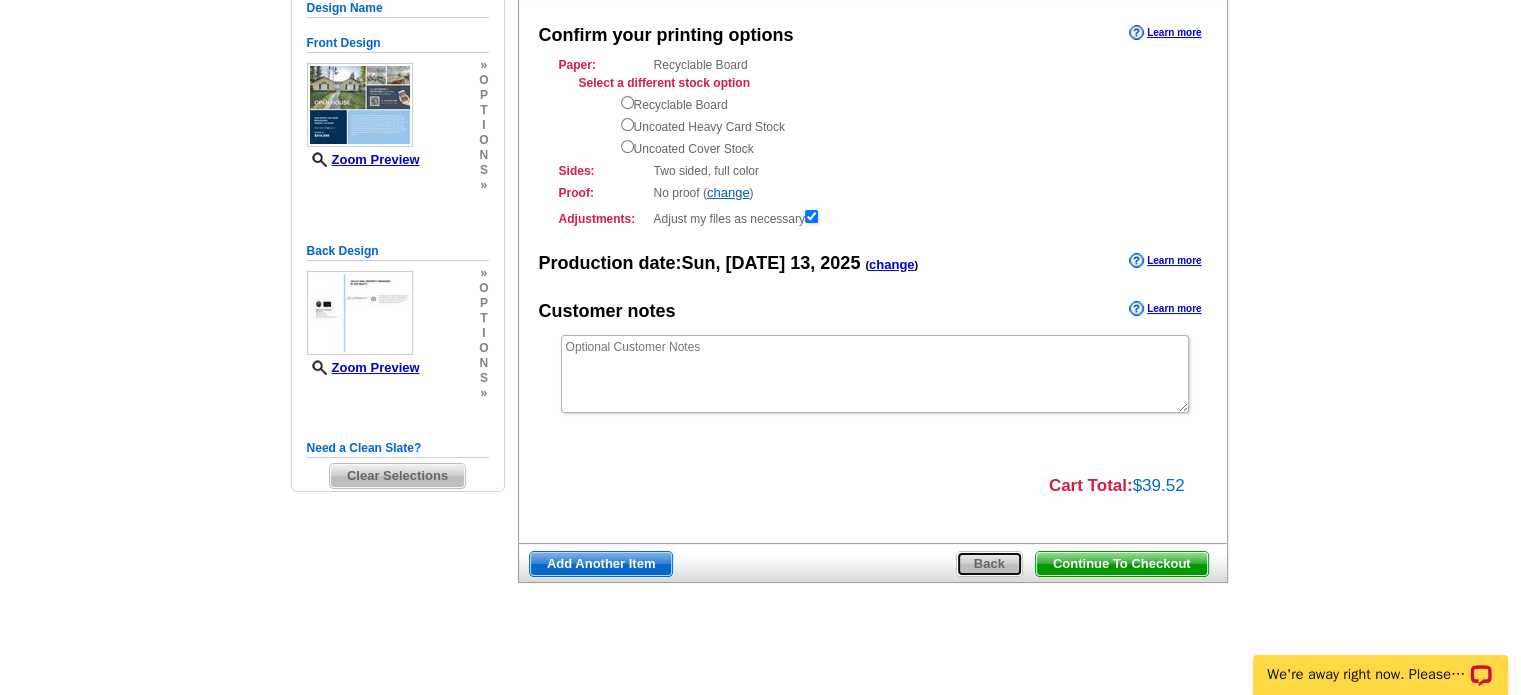 click on "Back" at bounding box center (989, 564) 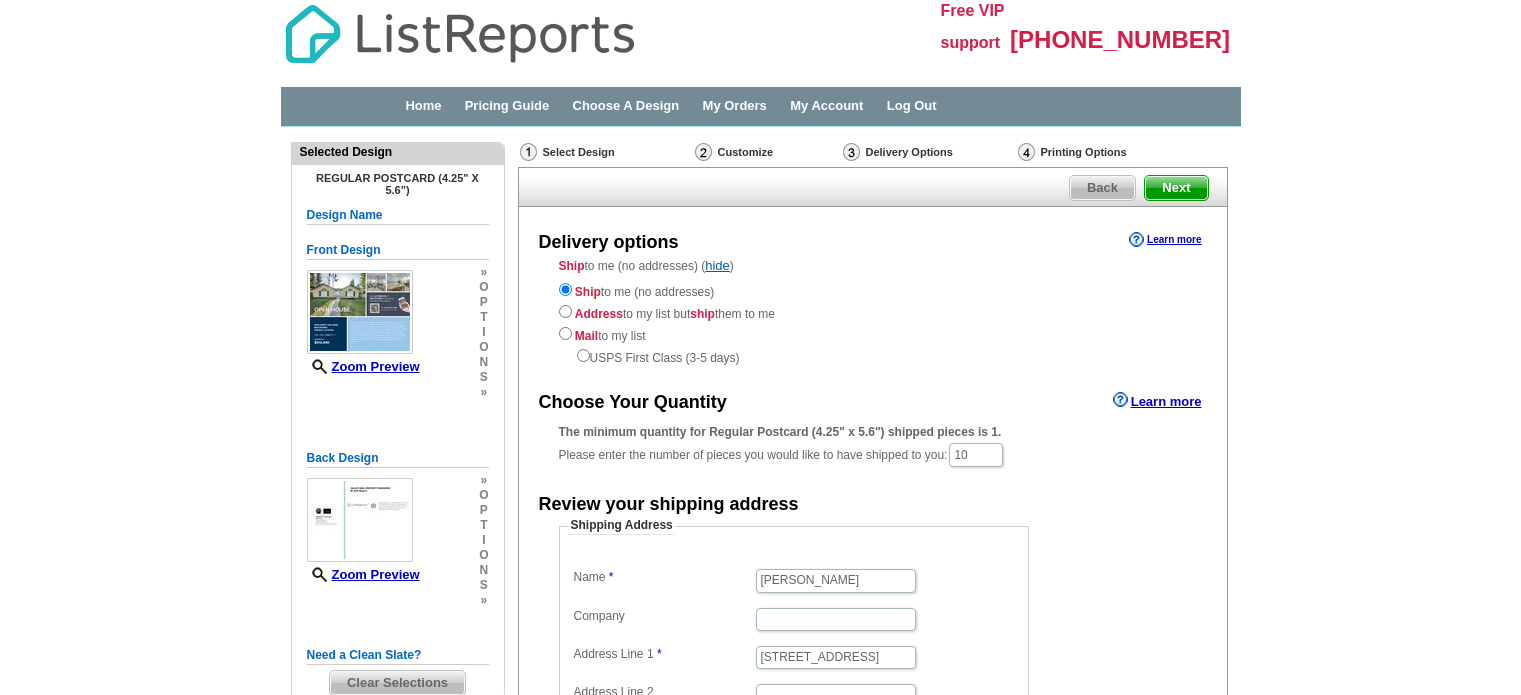 scroll, scrollTop: 0, scrollLeft: 0, axis: both 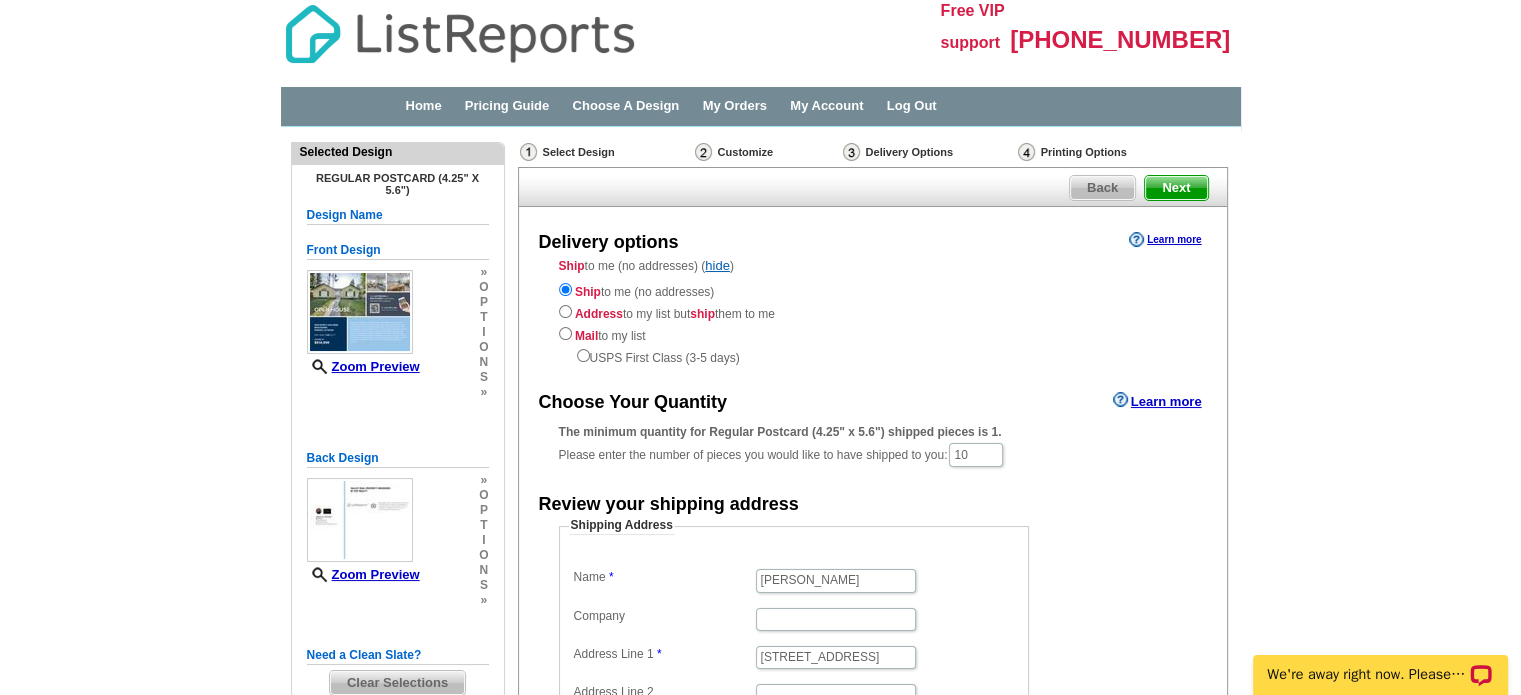 drag, startPoint x: 965, startPoint y: 452, endPoint x: 980, endPoint y: 471, distance: 24.207438 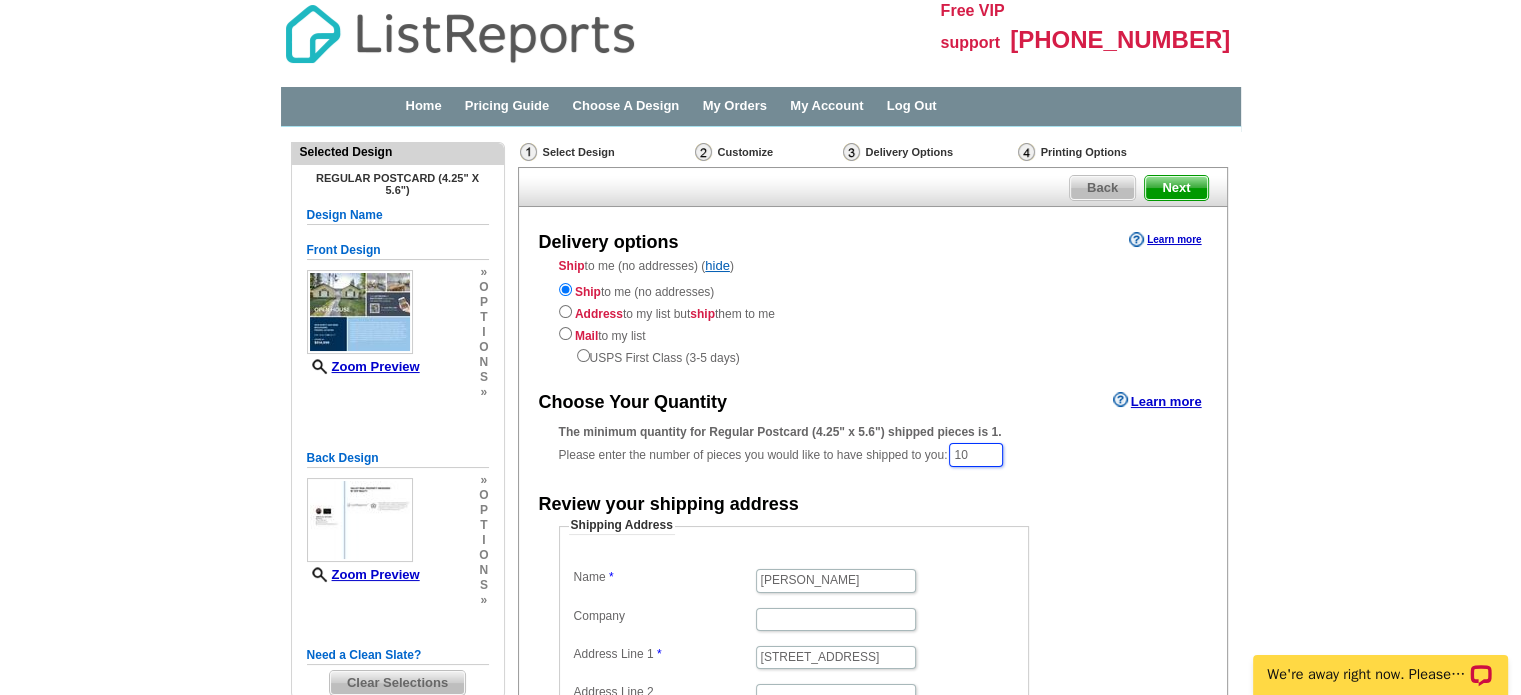 click on "10" at bounding box center [976, 455] 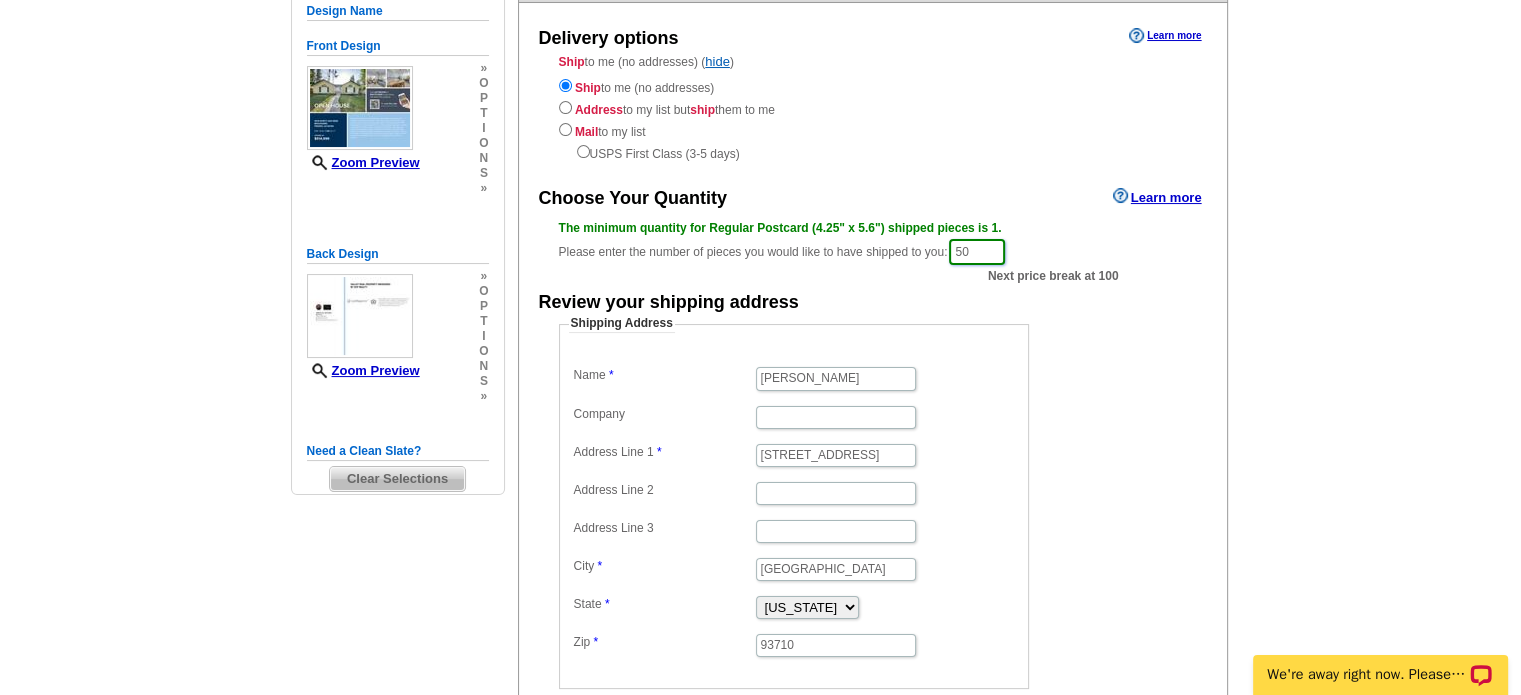 scroll, scrollTop: 389, scrollLeft: 0, axis: vertical 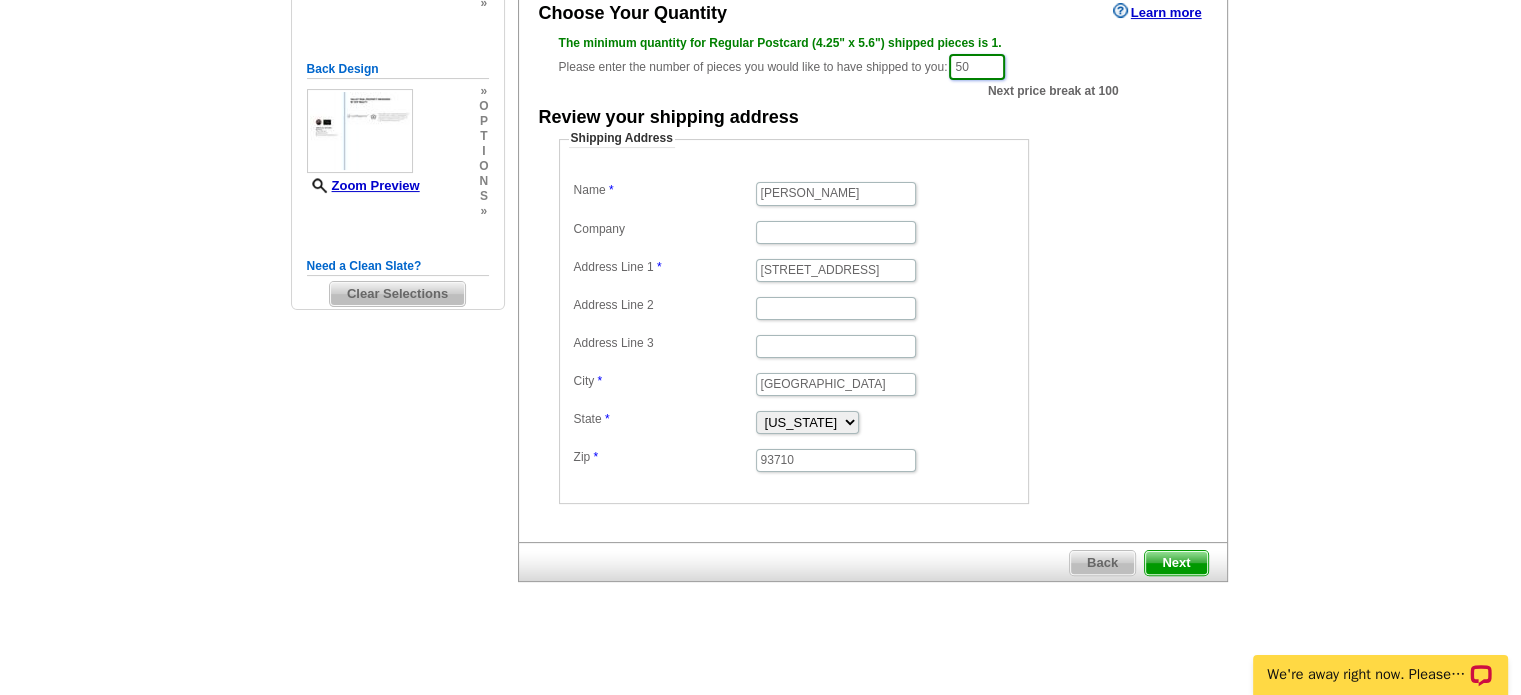 type on "50" 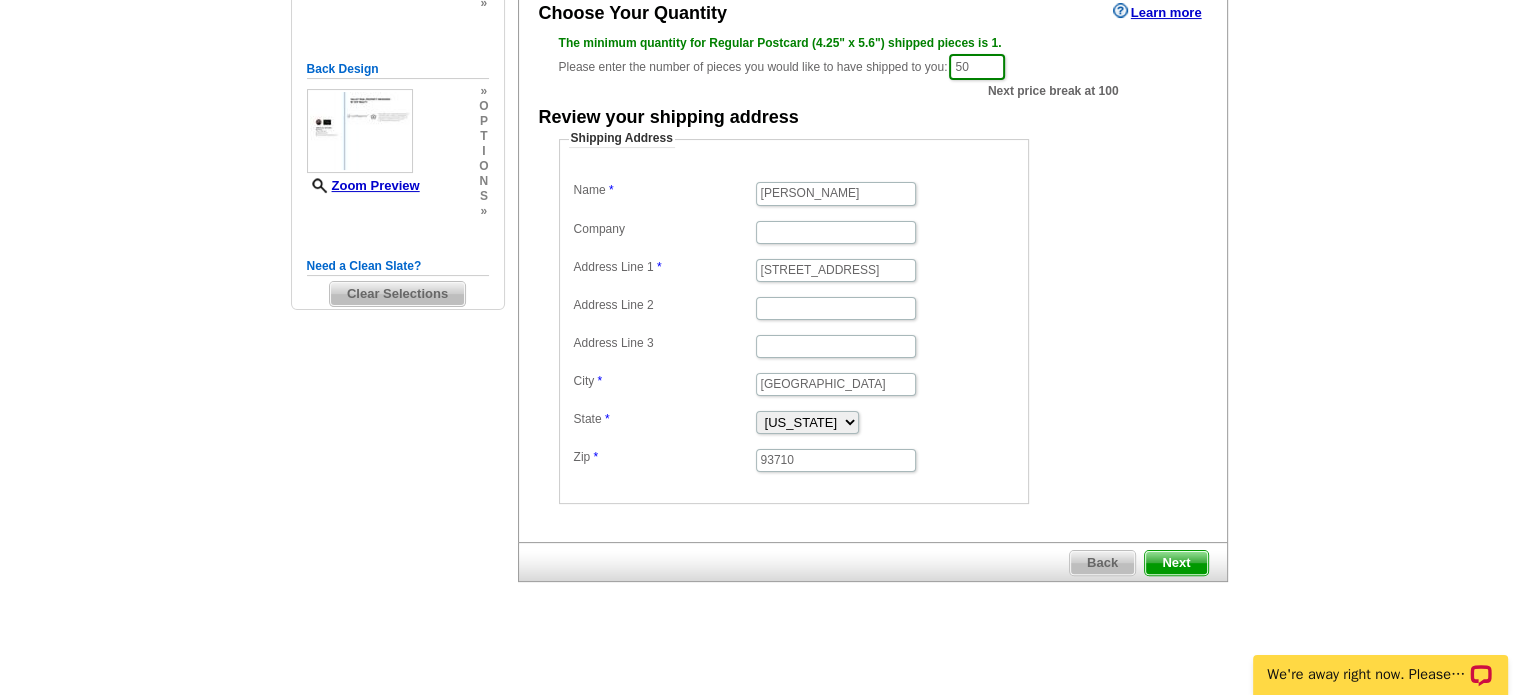click on "Next" at bounding box center [1176, 563] 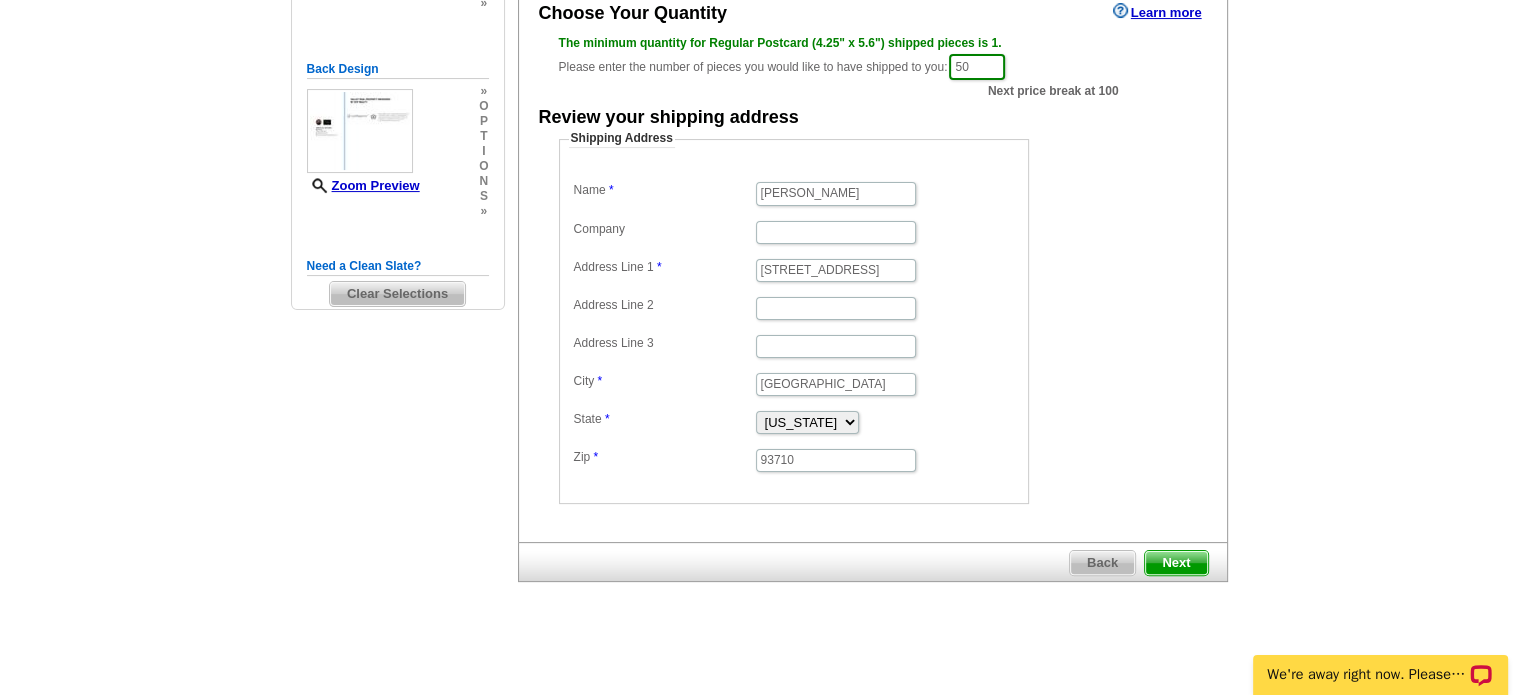 scroll, scrollTop: 0, scrollLeft: 0, axis: both 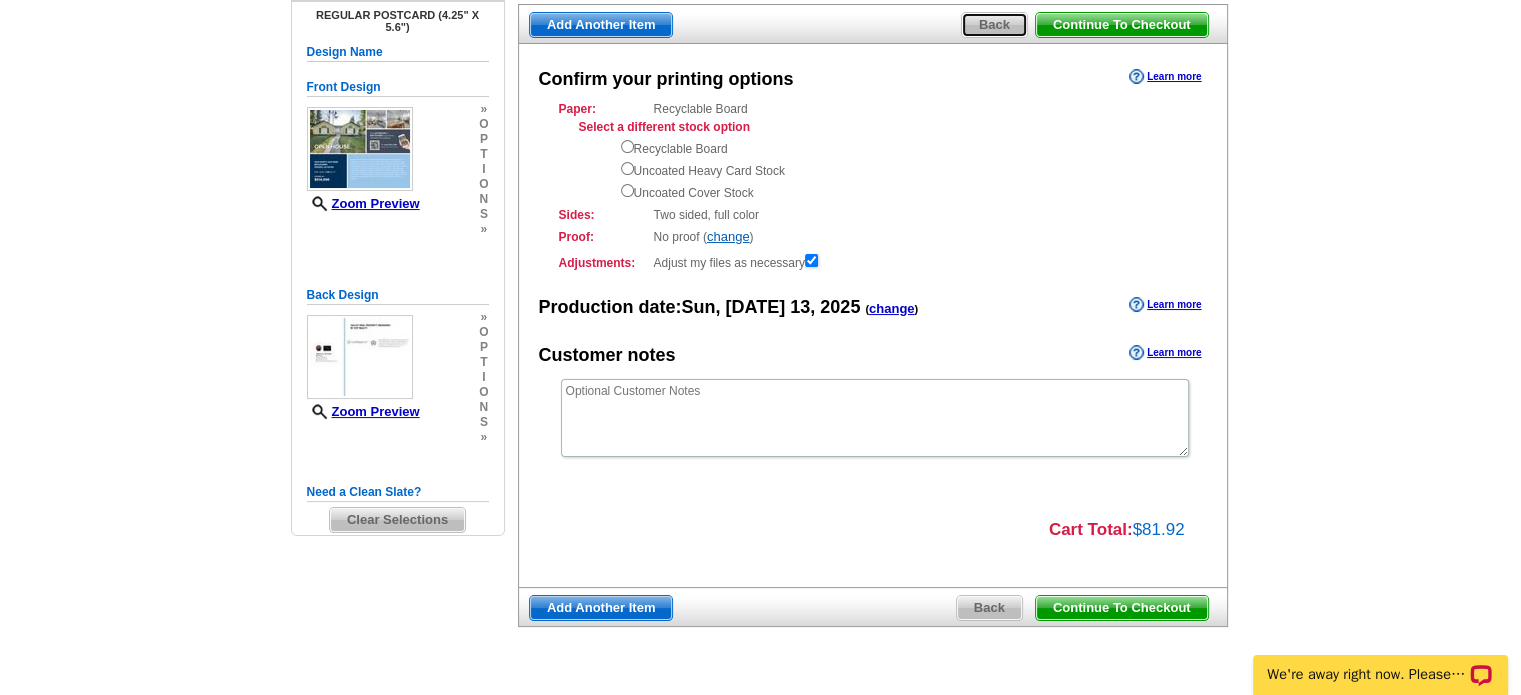 click on "Back" at bounding box center [994, 25] 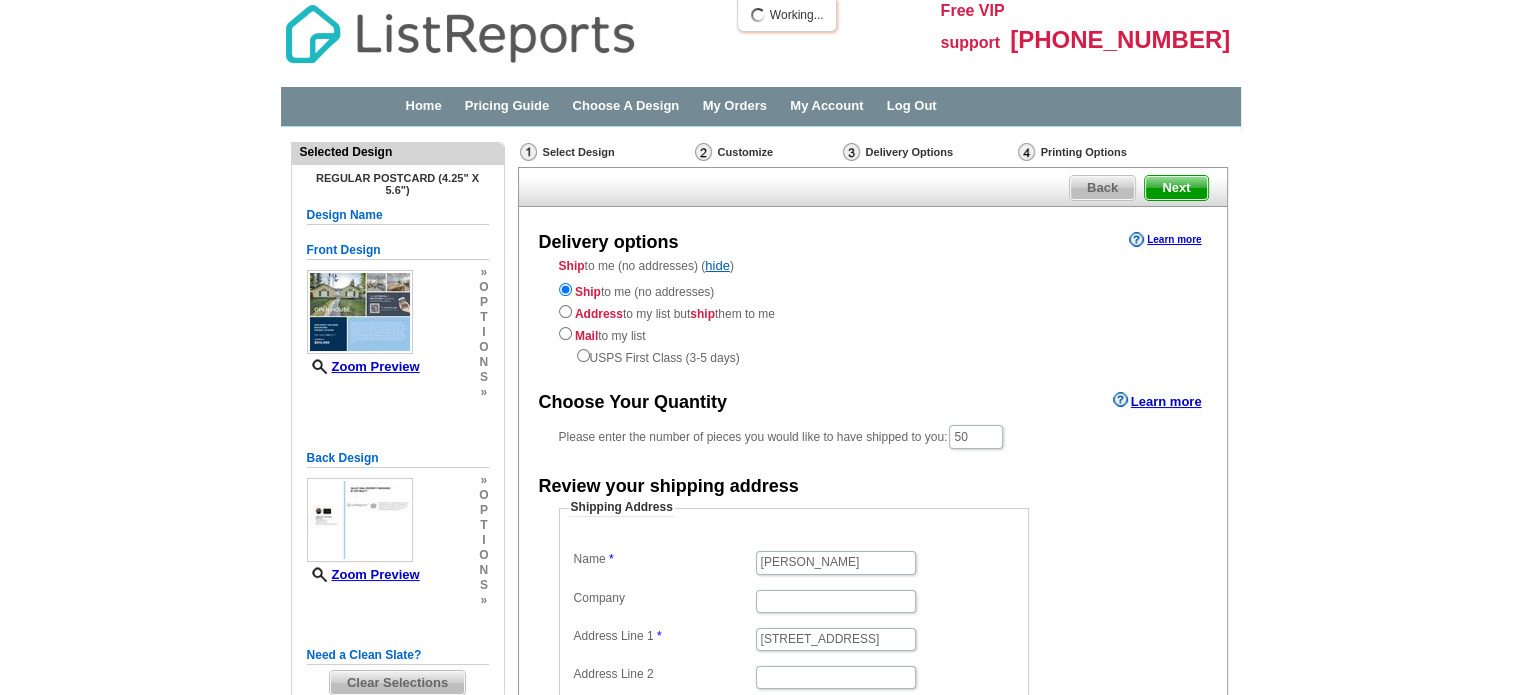 scroll, scrollTop: 82, scrollLeft: 0, axis: vertical 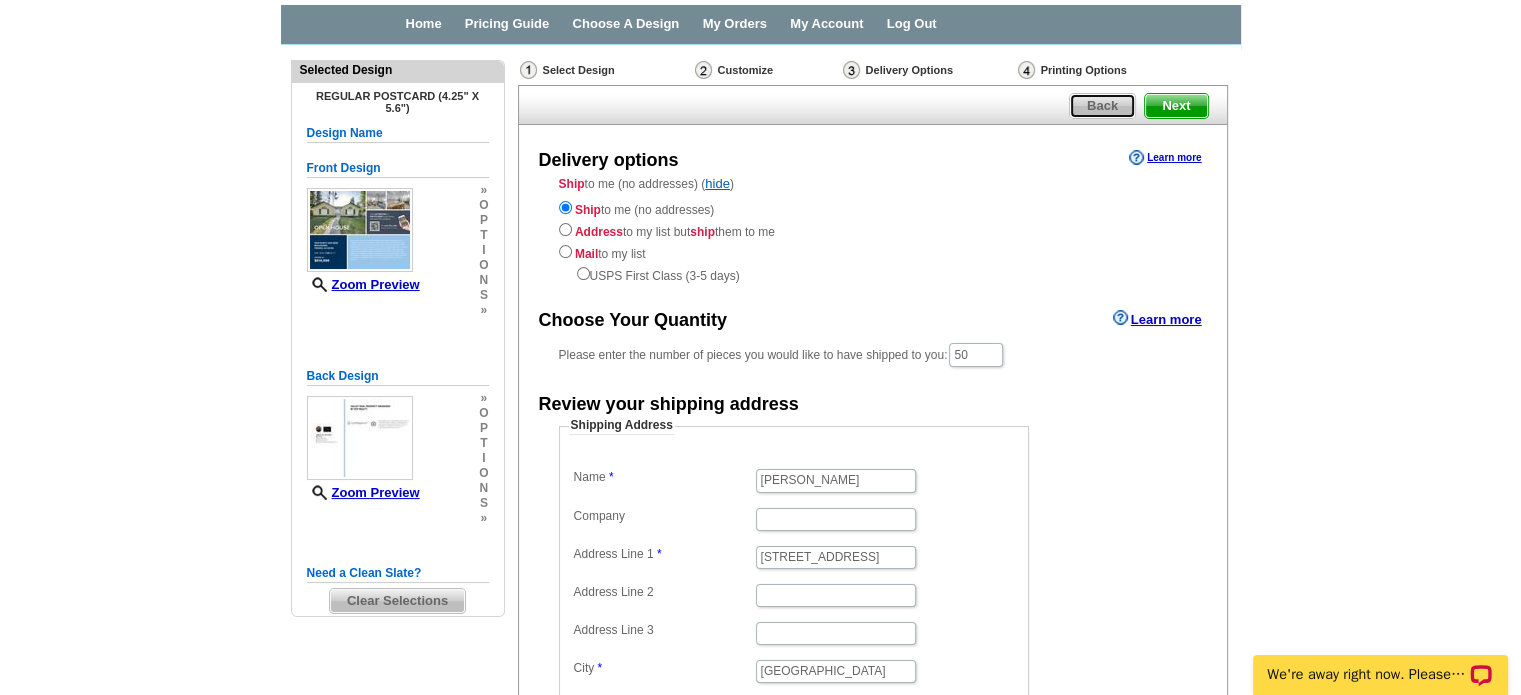 click on "Back" at bounding box center [1102, 106] 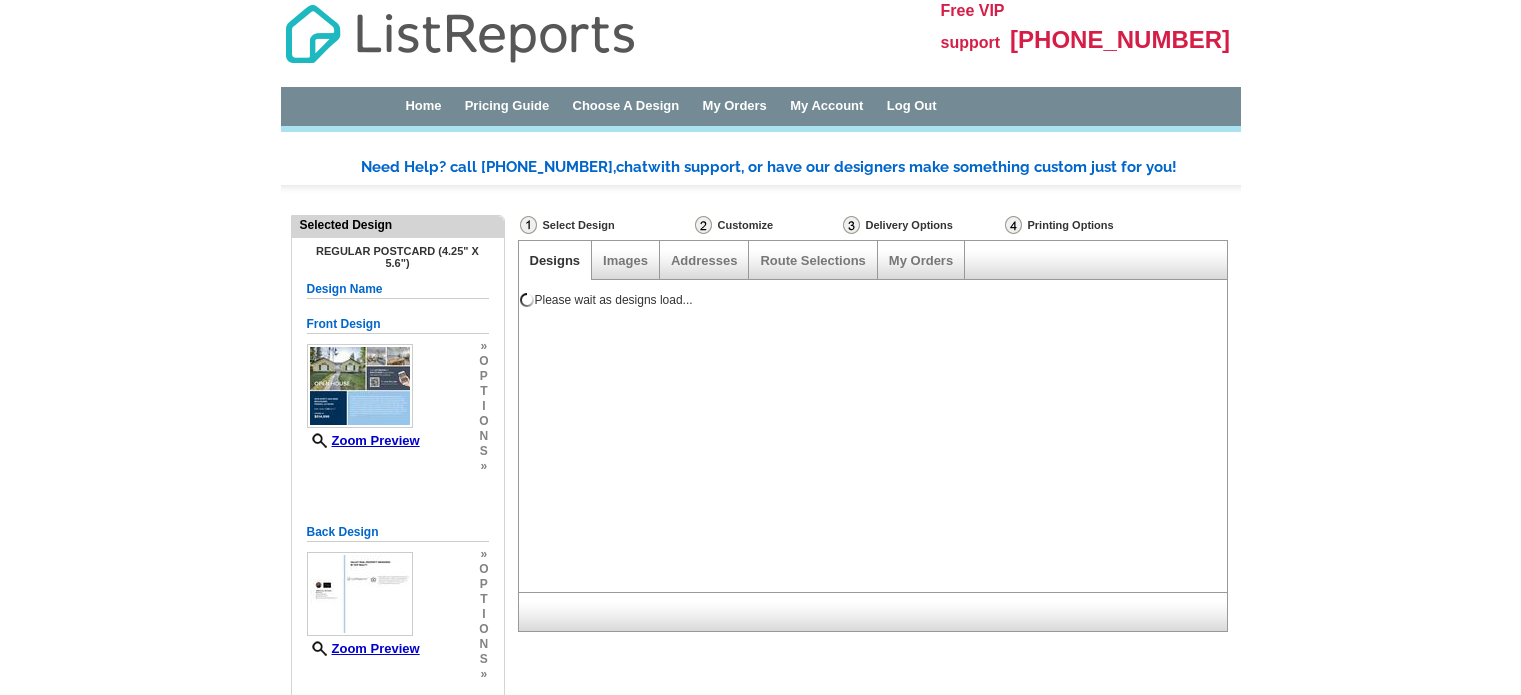 scroll, scrollTop: 0, scrollLeft: 0, axis: both 